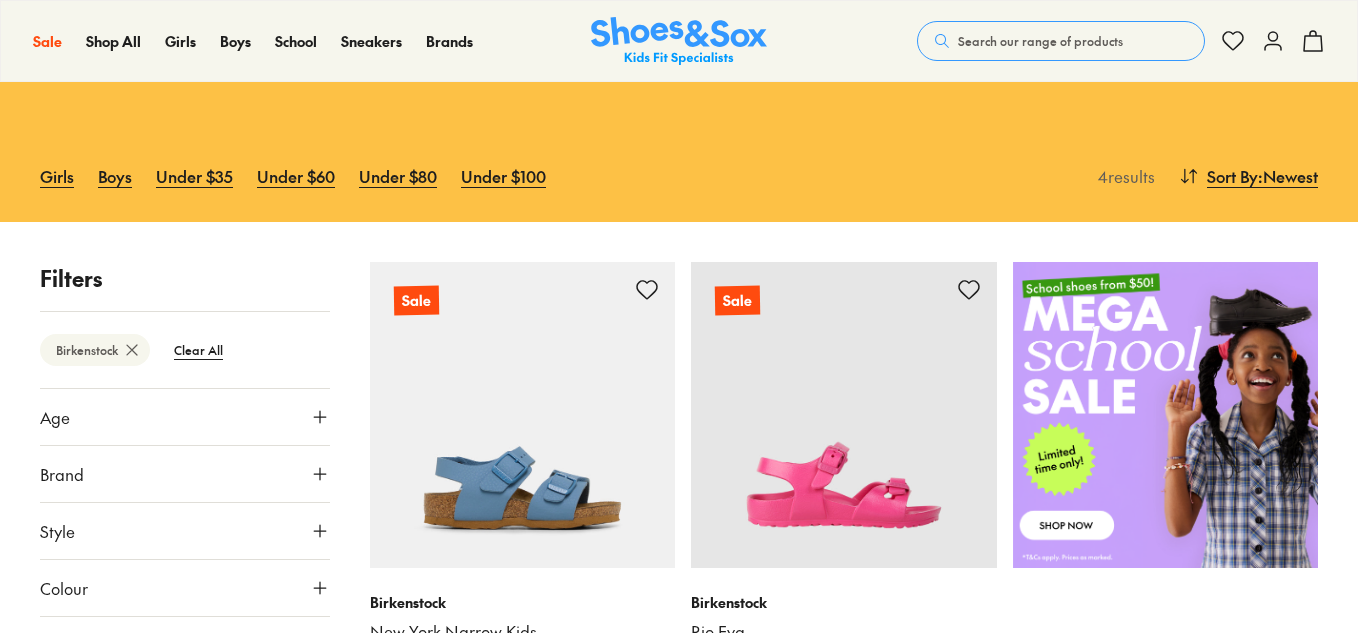 scroll, scrollTop: 37, scrollLeft: 0, axis: vertical 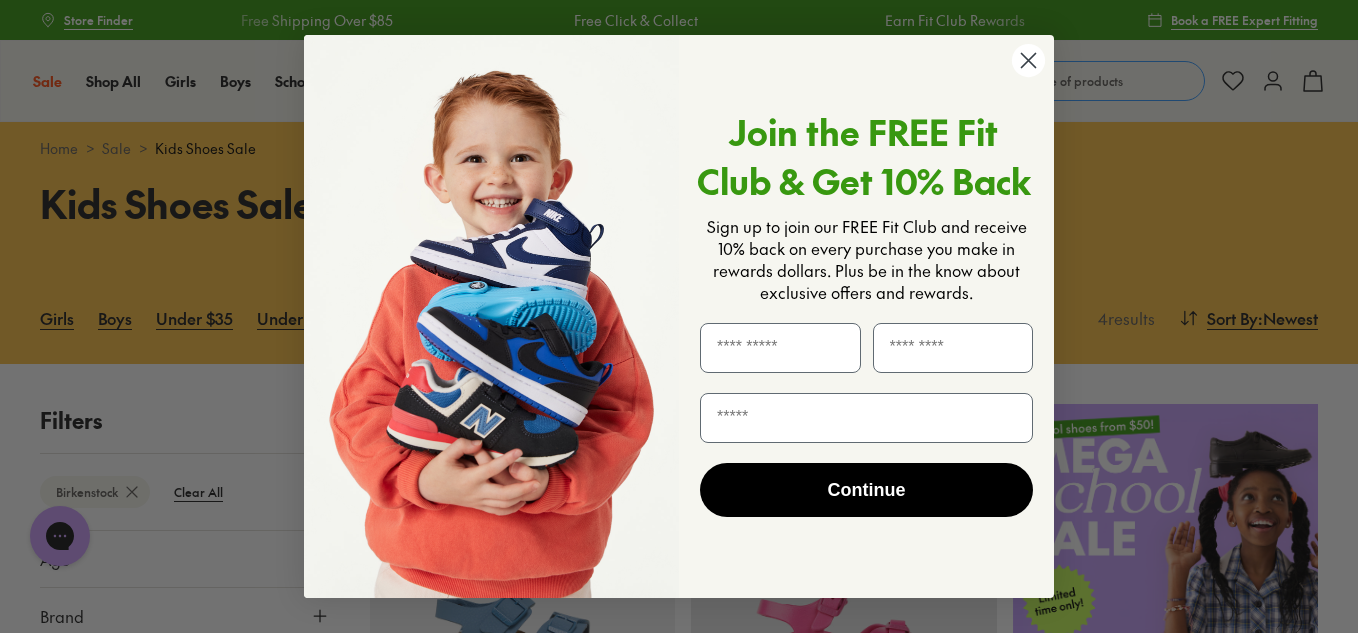 click 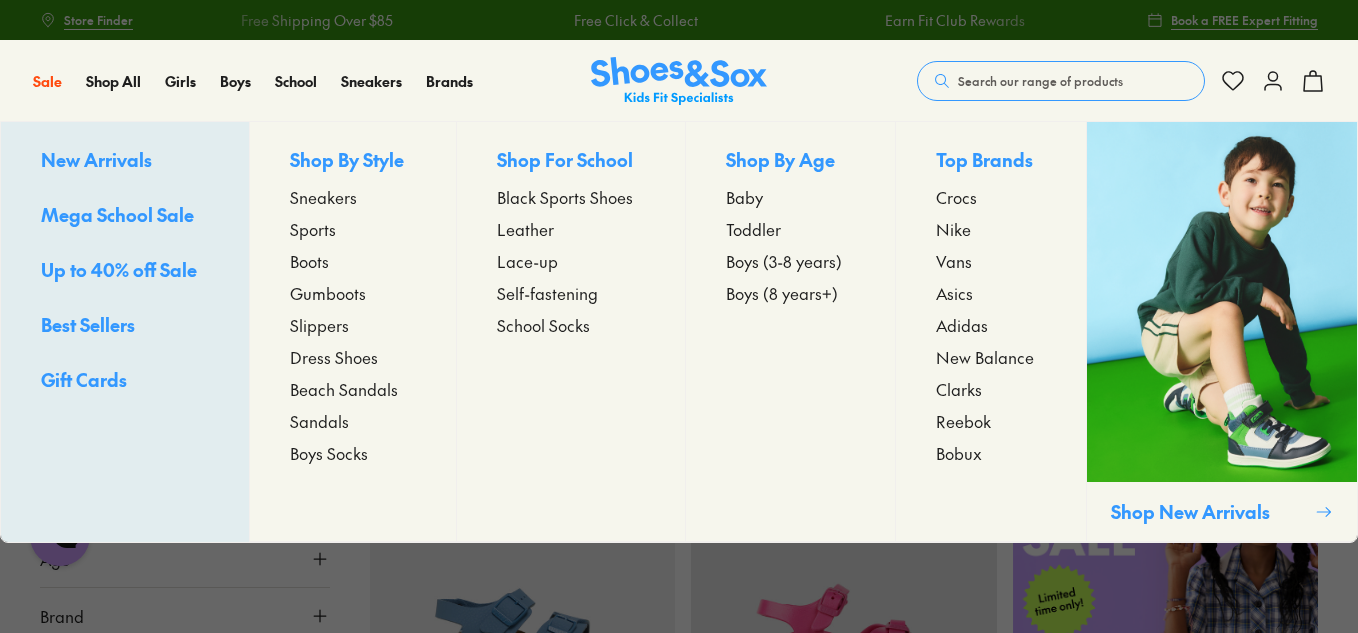 click on "Sandals" at bounding box center [319, 421] 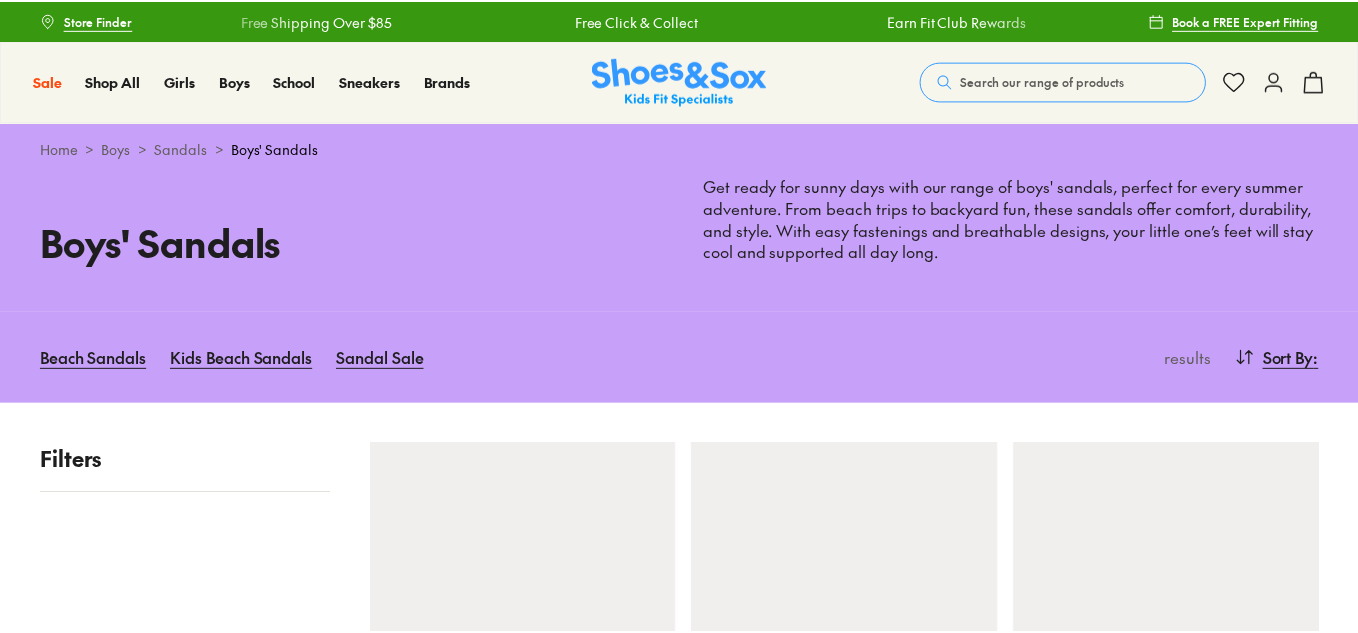 scroll, scrollTop: 0, scrollLeft: 0, axis: both 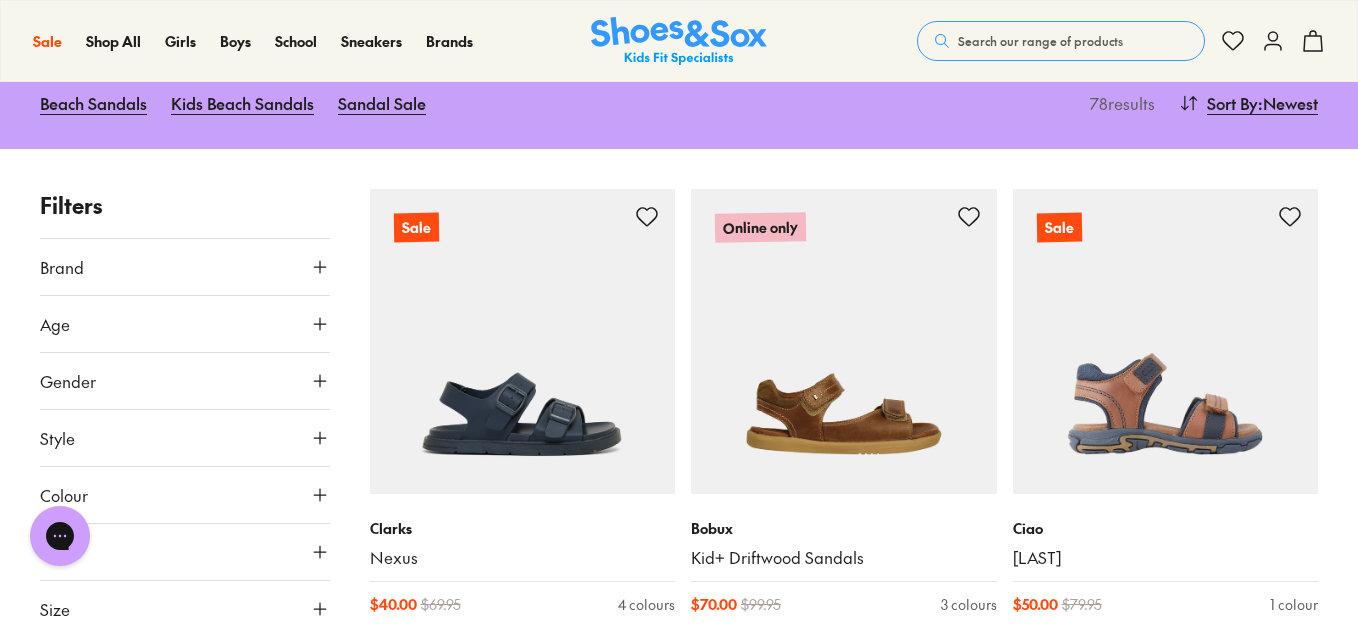 type on "***" 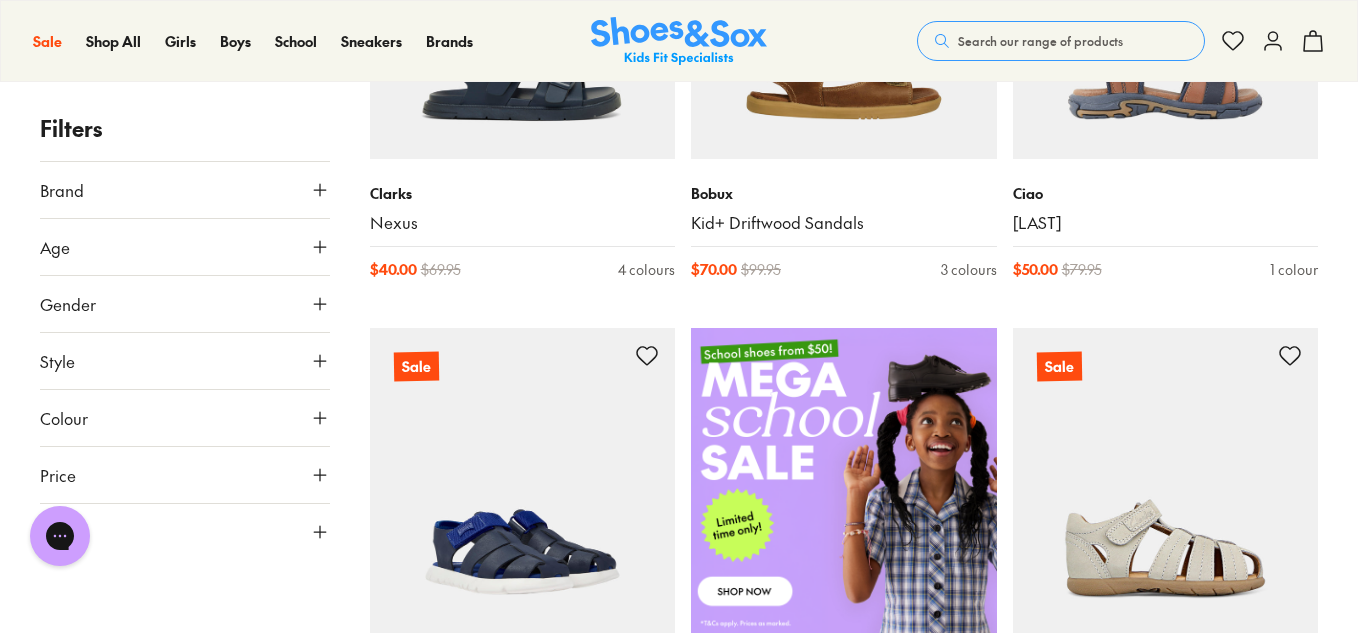 scroll, scrollTop: 399, scrollLeft: 0, axis: vertical 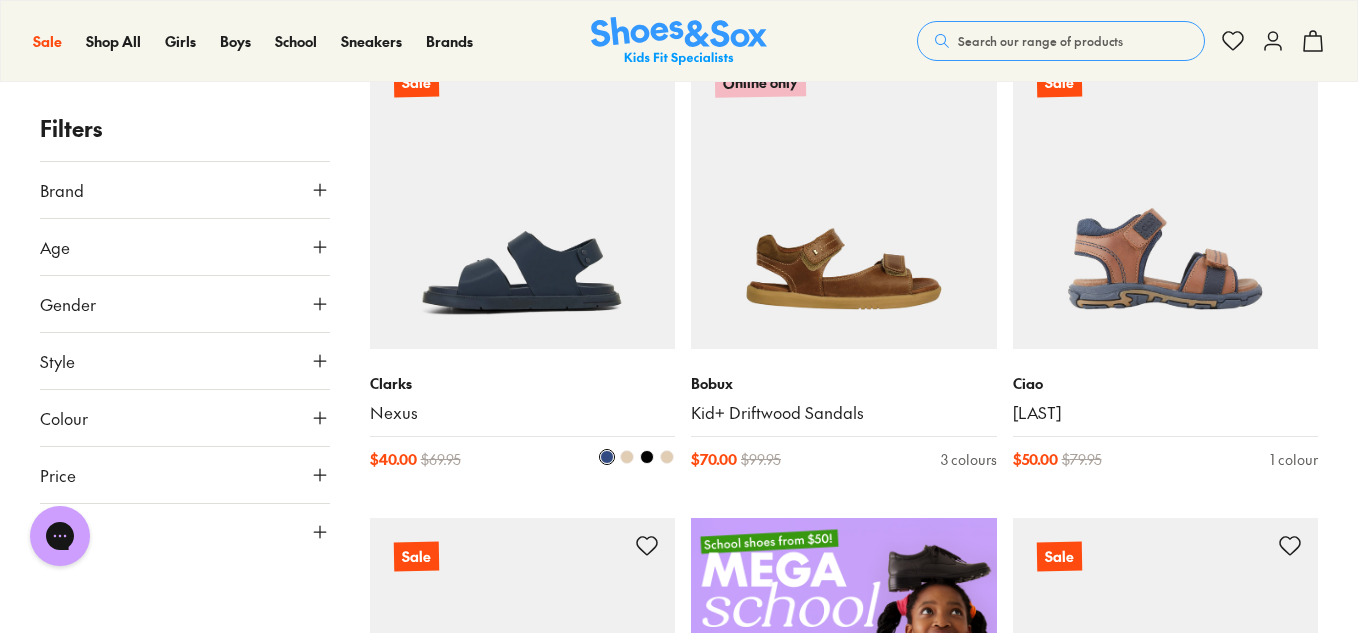 click at bounding box center [523, 197] 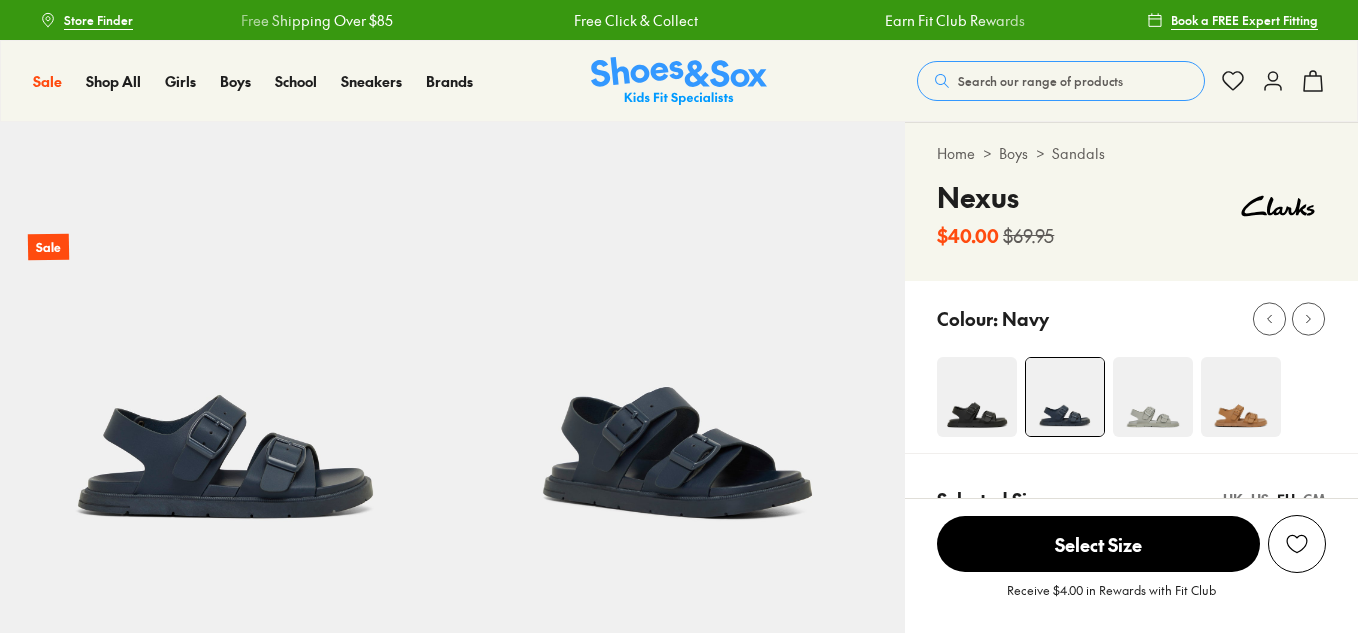 scroll, scrollTop: 0, scrollLeft: 0, axis: both 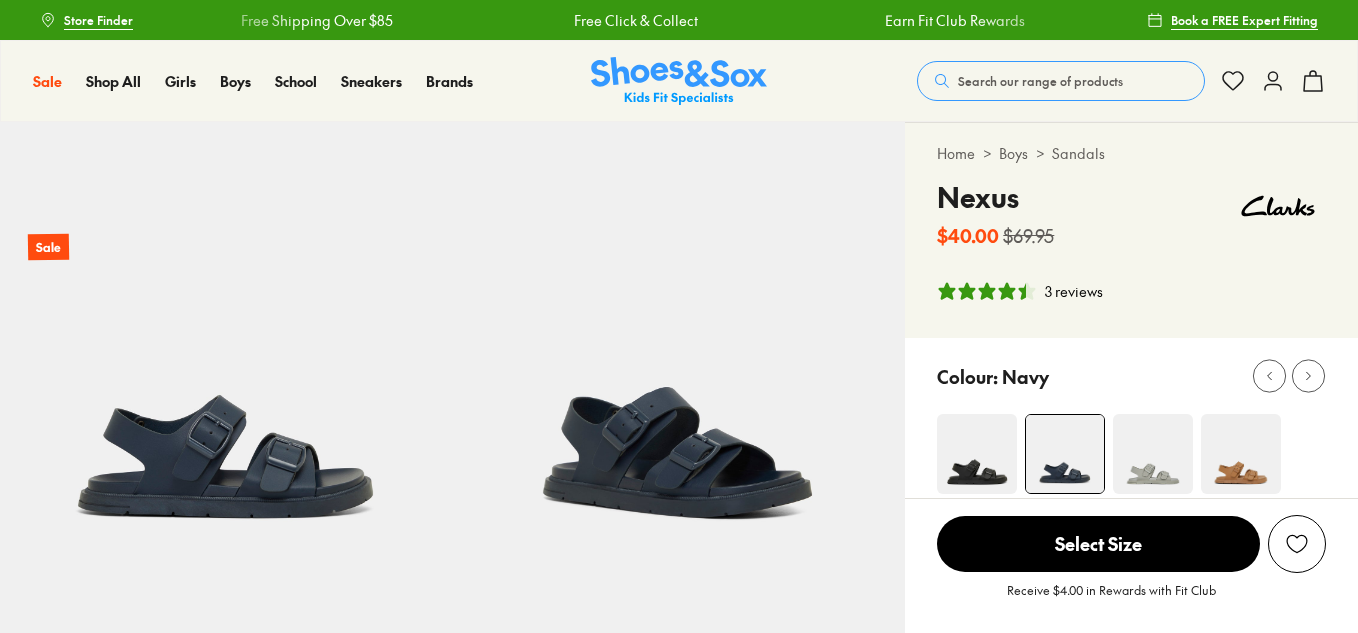 select on "*" 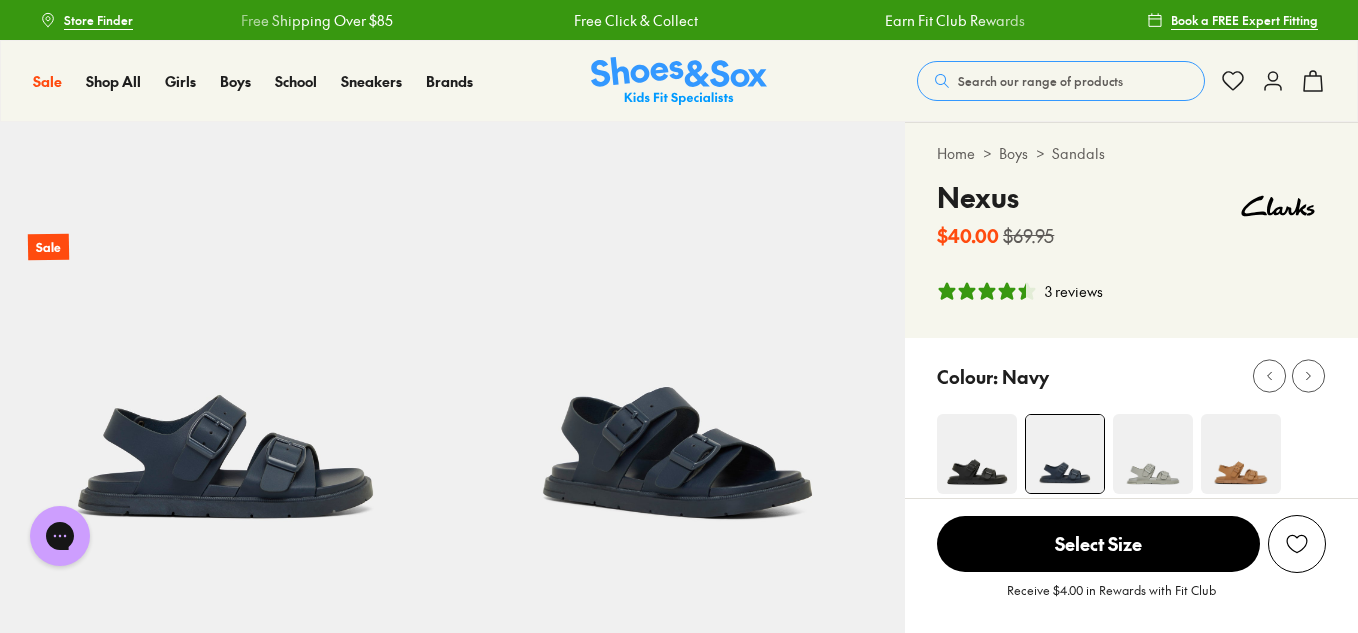 scroll, scrollTop: 0, scrollLeft: 0, axis: both 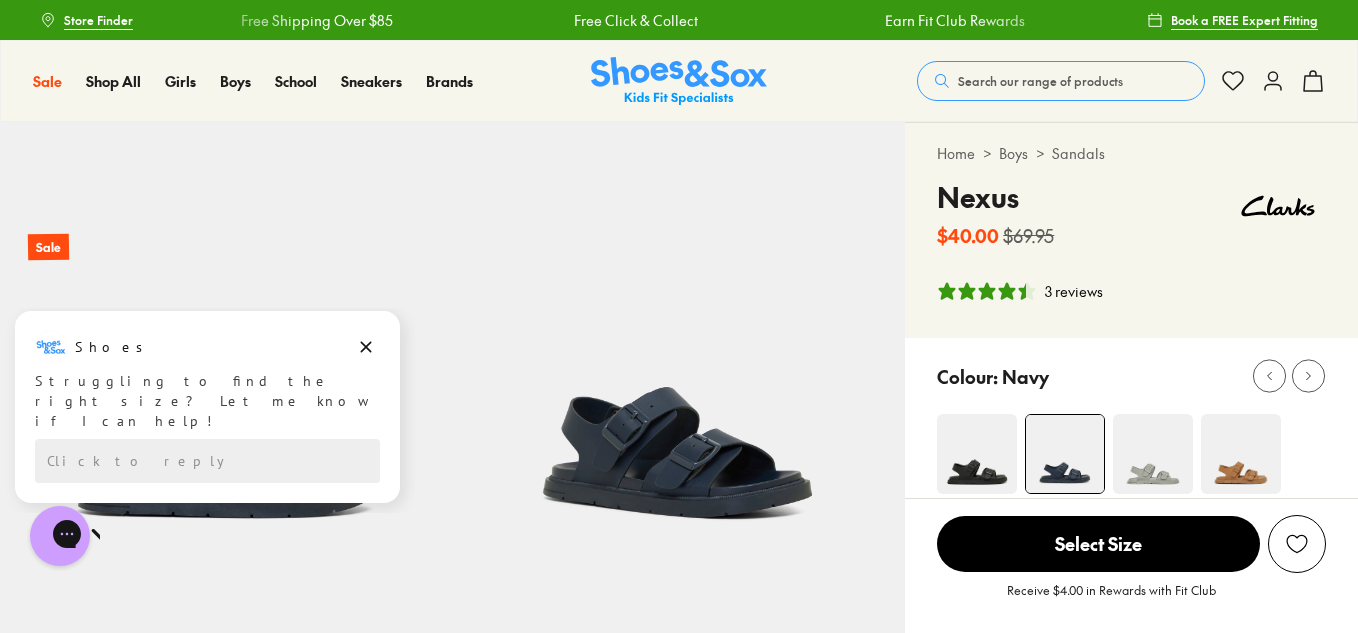 click on "Select Size" at bounding box center (1098, 544) 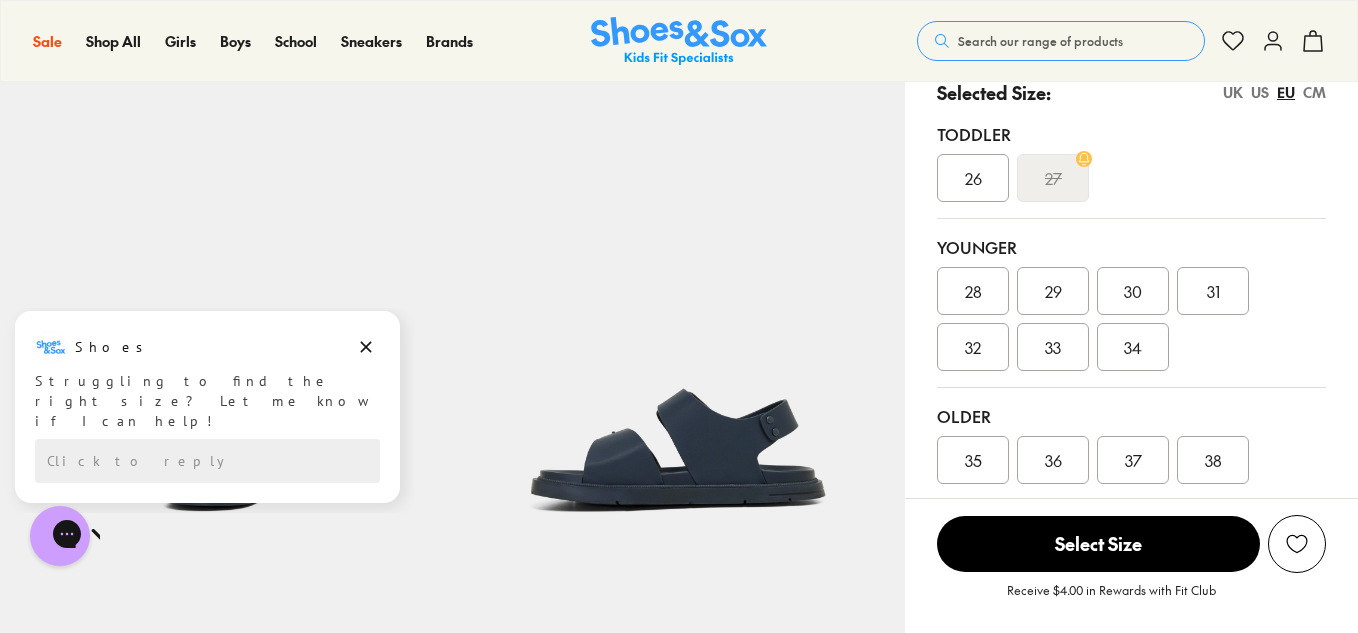 scroll, scrollTop: 467, scrollLeft: 0, axis: vertical 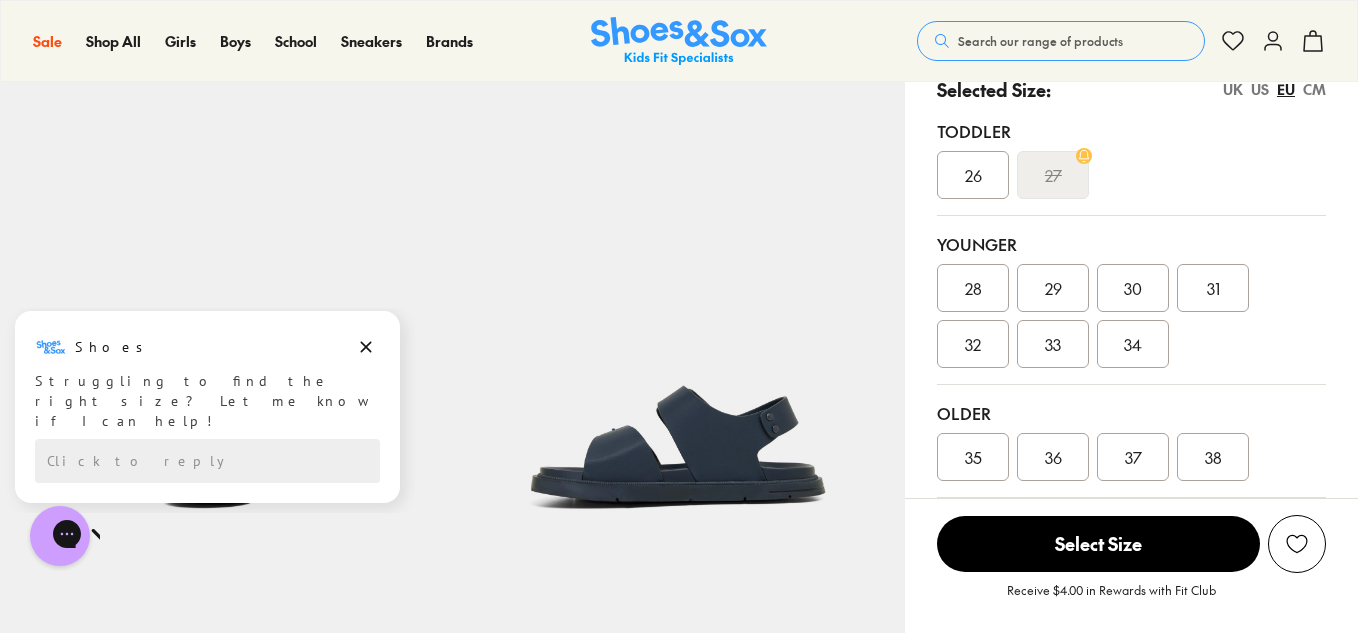 click on "33" at bounding box center (1053, 344) 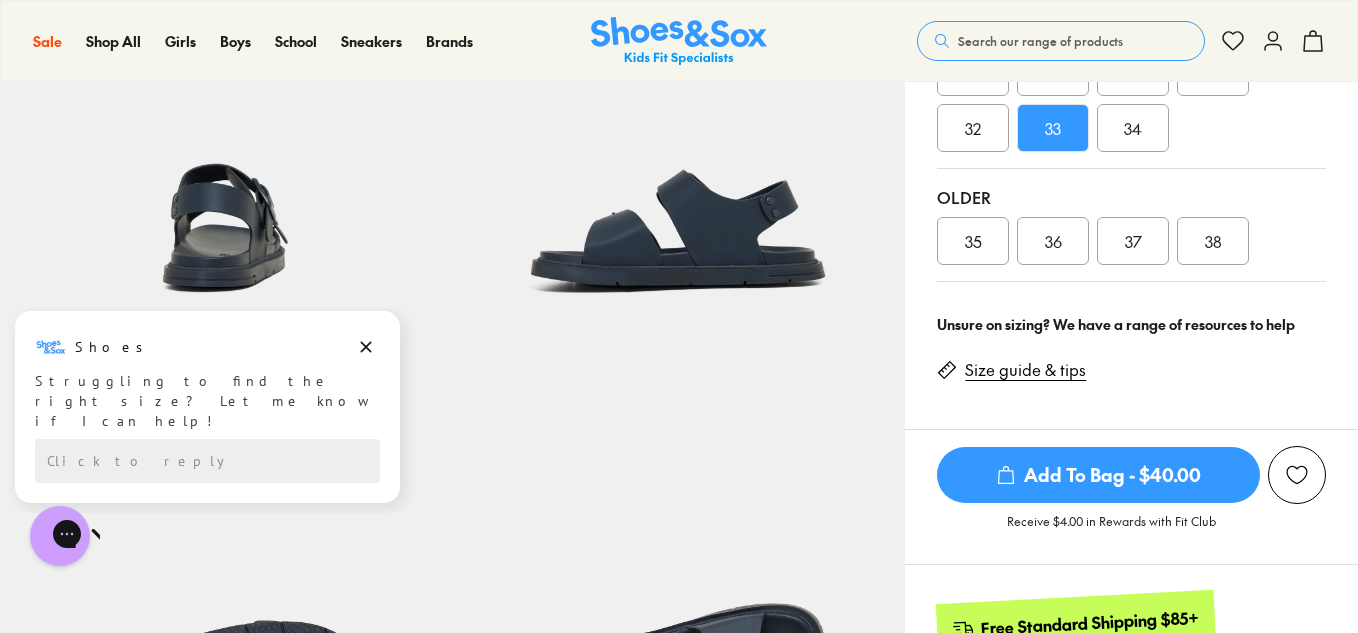 scroll, scrollTop: 698, scrollLeft: 0, axis: vertical 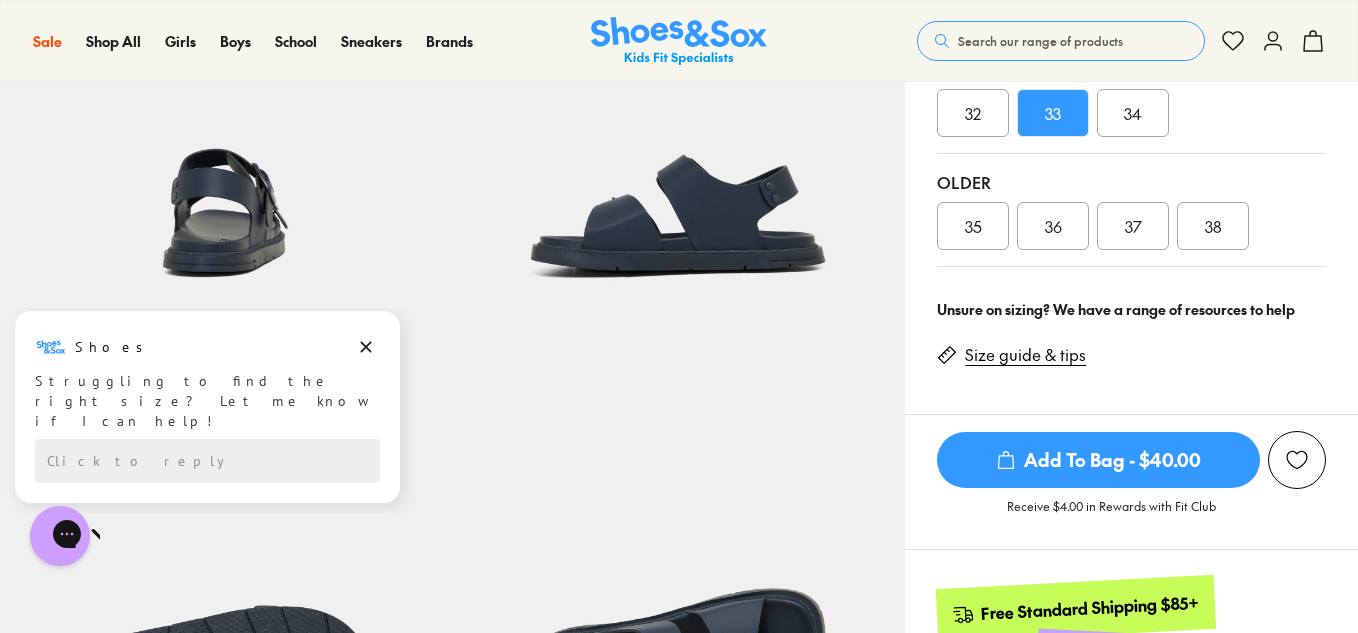 click on "Size guide & tips" at bounding box center [1025, 355] 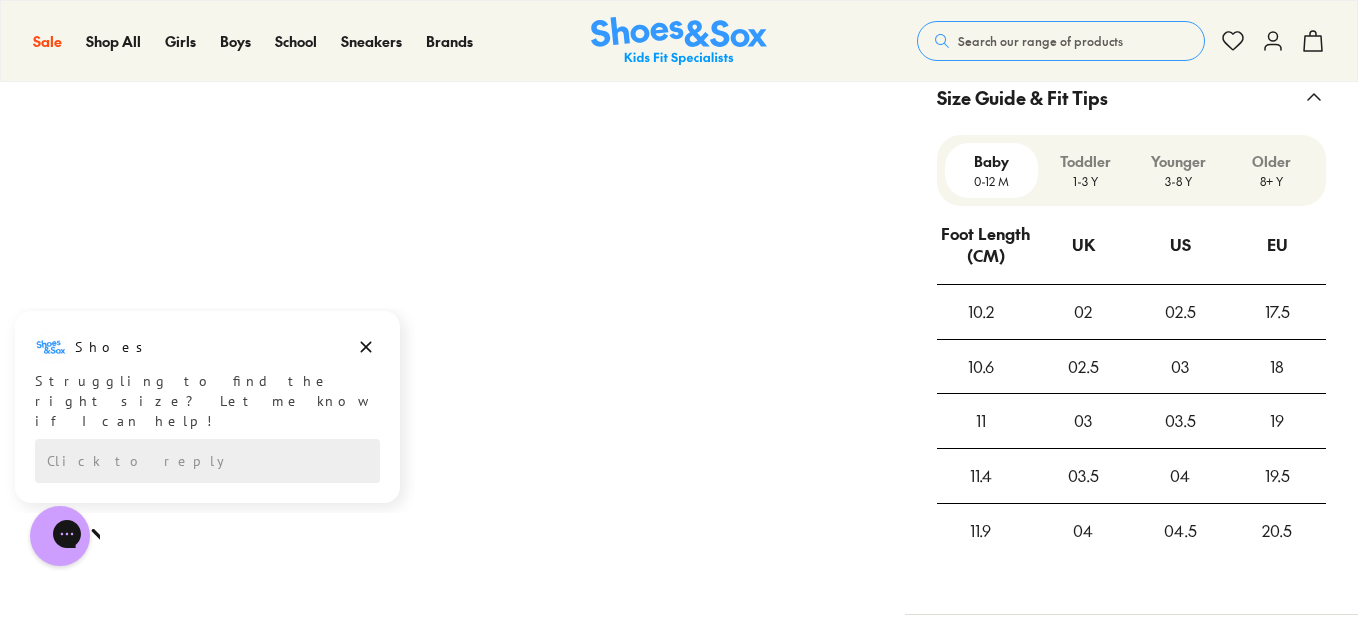 scroll, scrollTop: 1616, scrollLeft: 0, axis: vertical 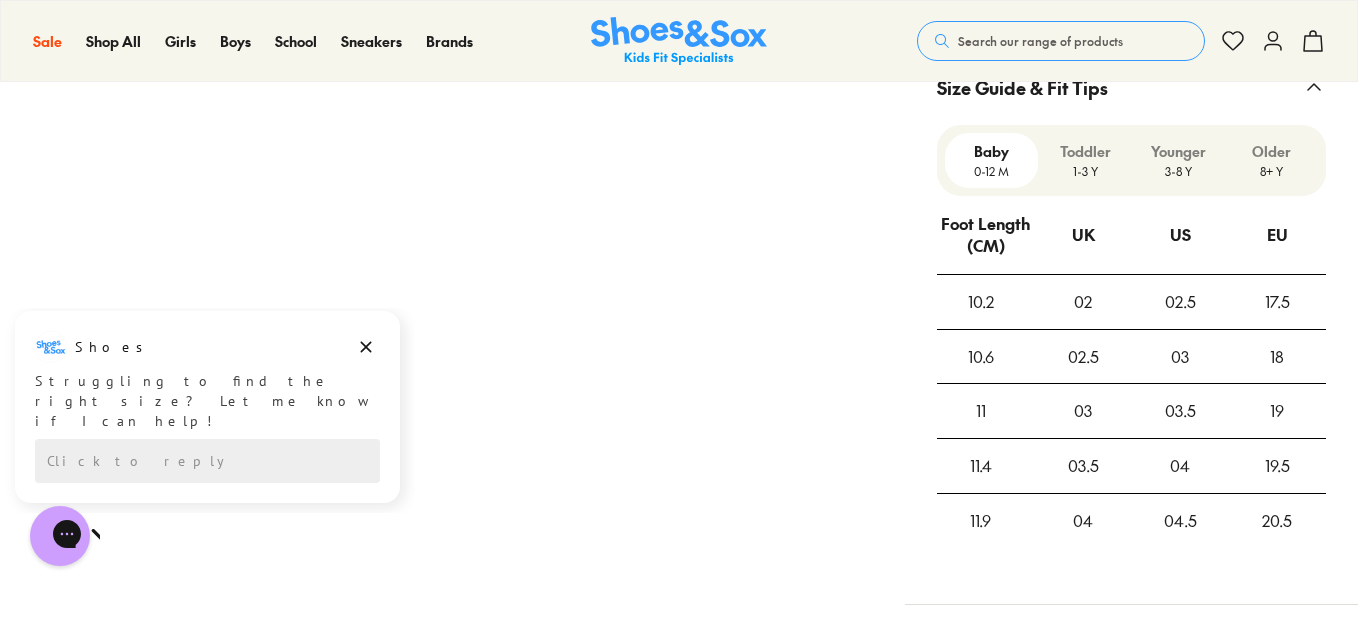 click on "8+ Y" at bounding box center [1271, 171] 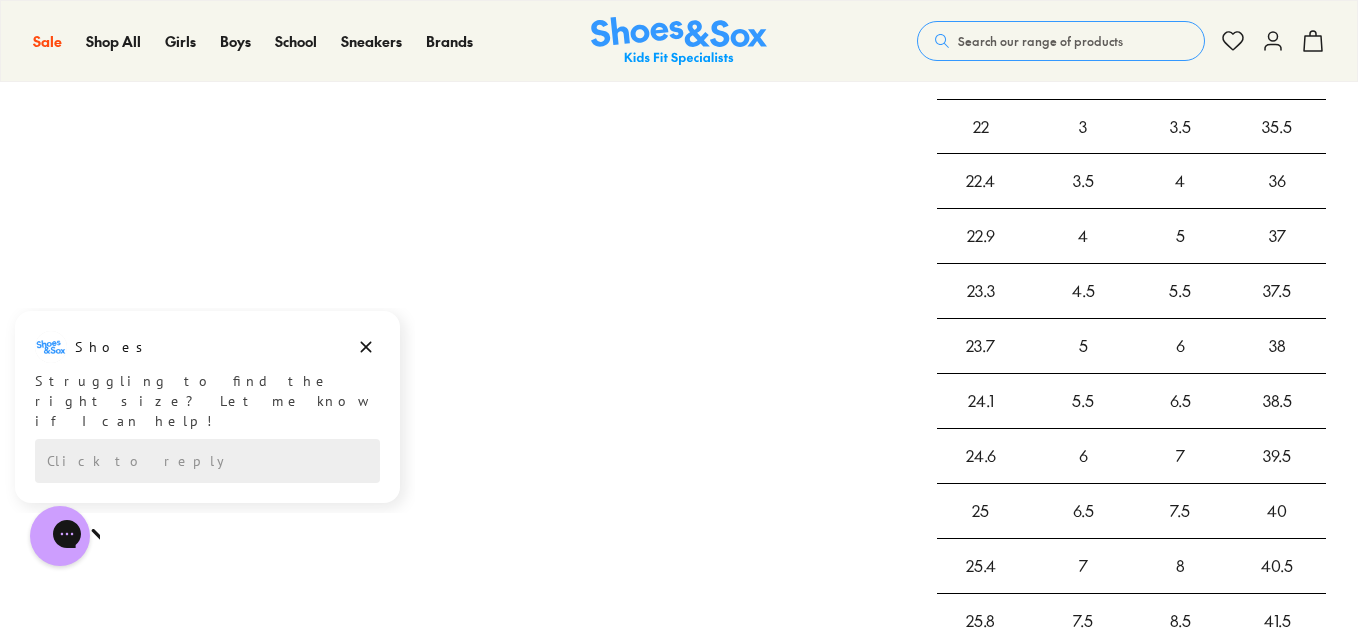 scroll, scrollTop: 1845, scrollLeft: 0, axis: vertical 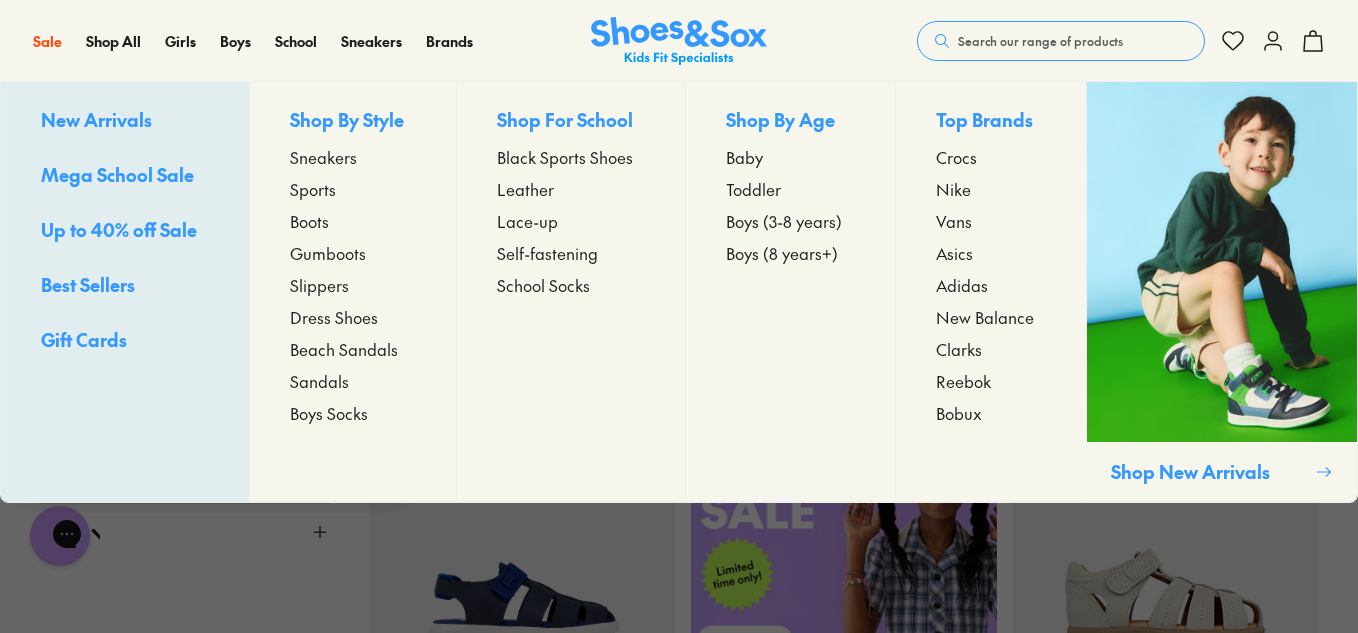 type on "***" 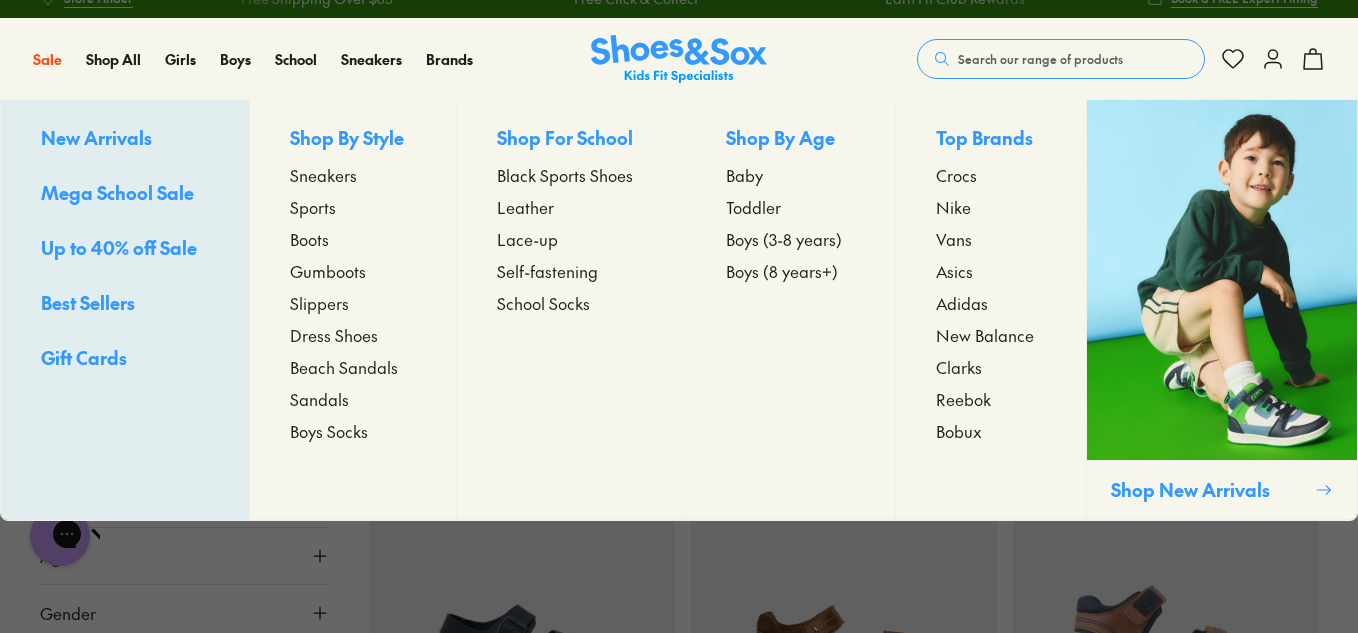 scroll, scrollTop: 0, scrollLeft: 0, axis: both 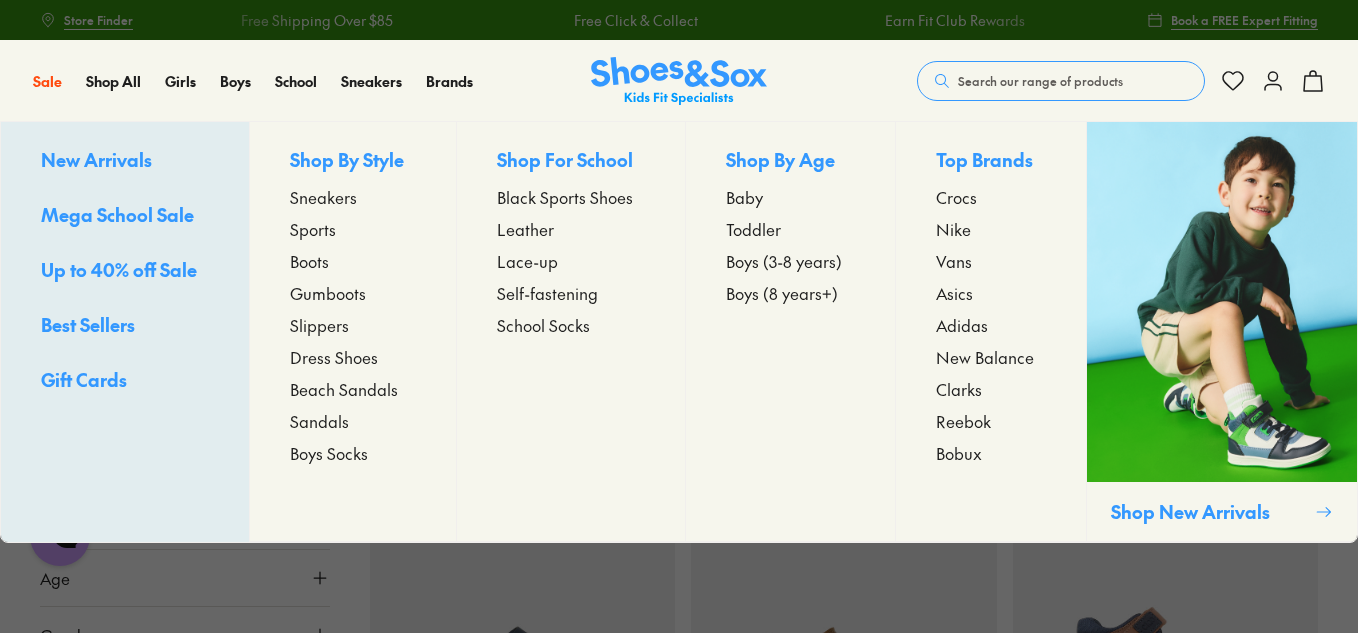 click on "Sandals" at bounding box center (319, 421) 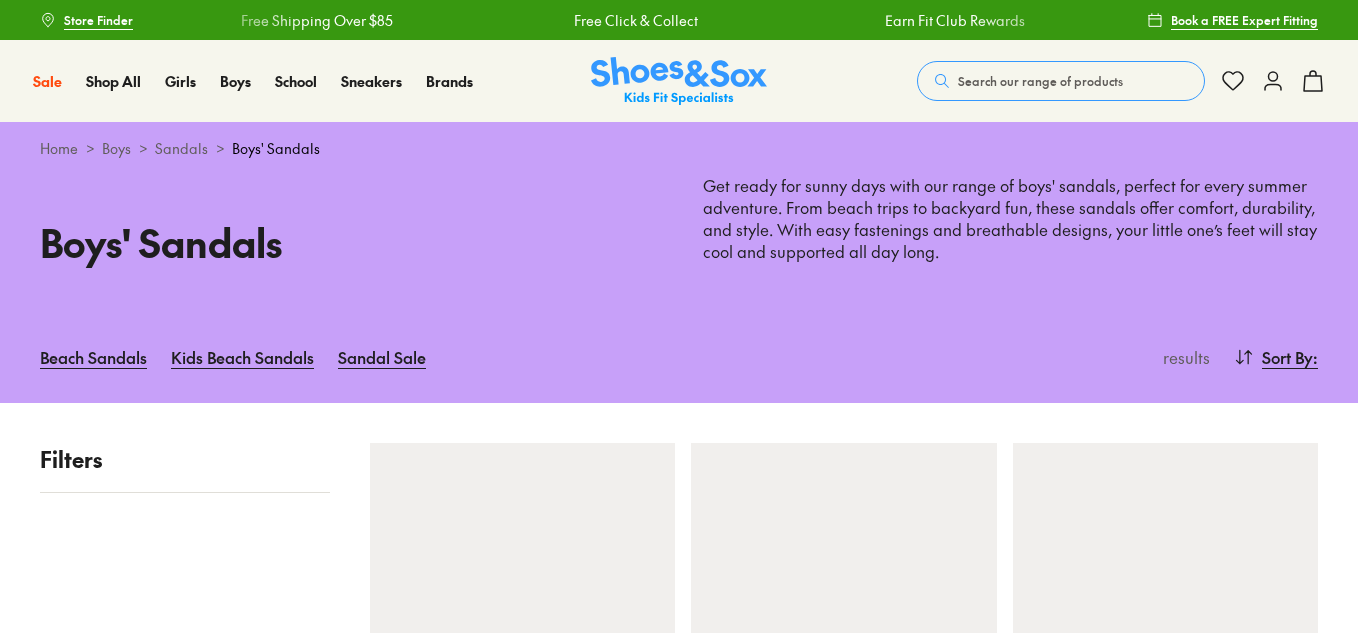scroll, scrollTop: 0, scrollLeft: 0, axis: both 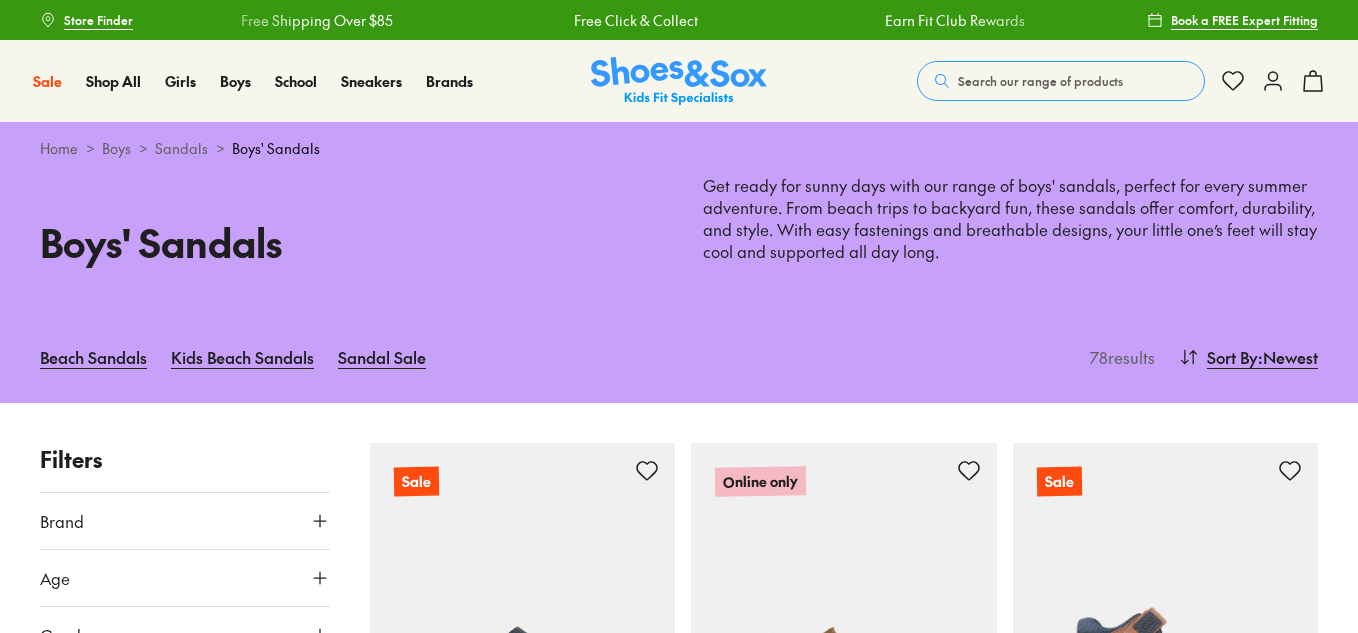 type on "***" 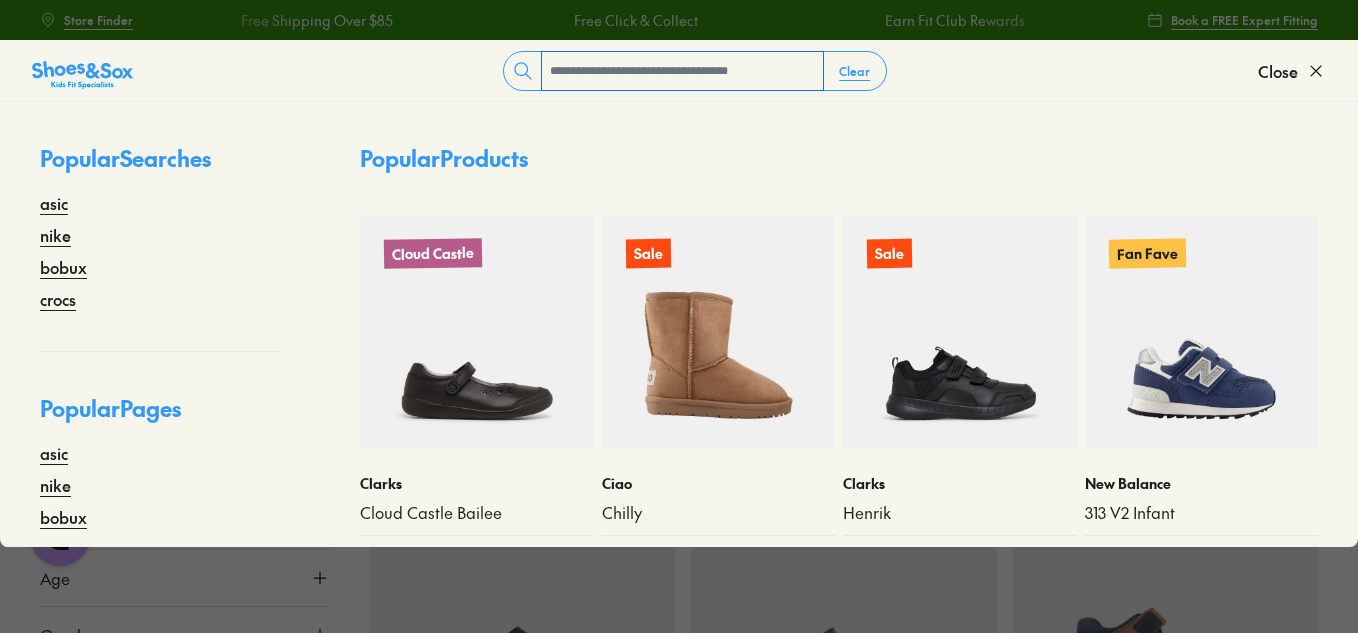 scroll, scrollTop: 0, scrollLeft: 0, axis: both 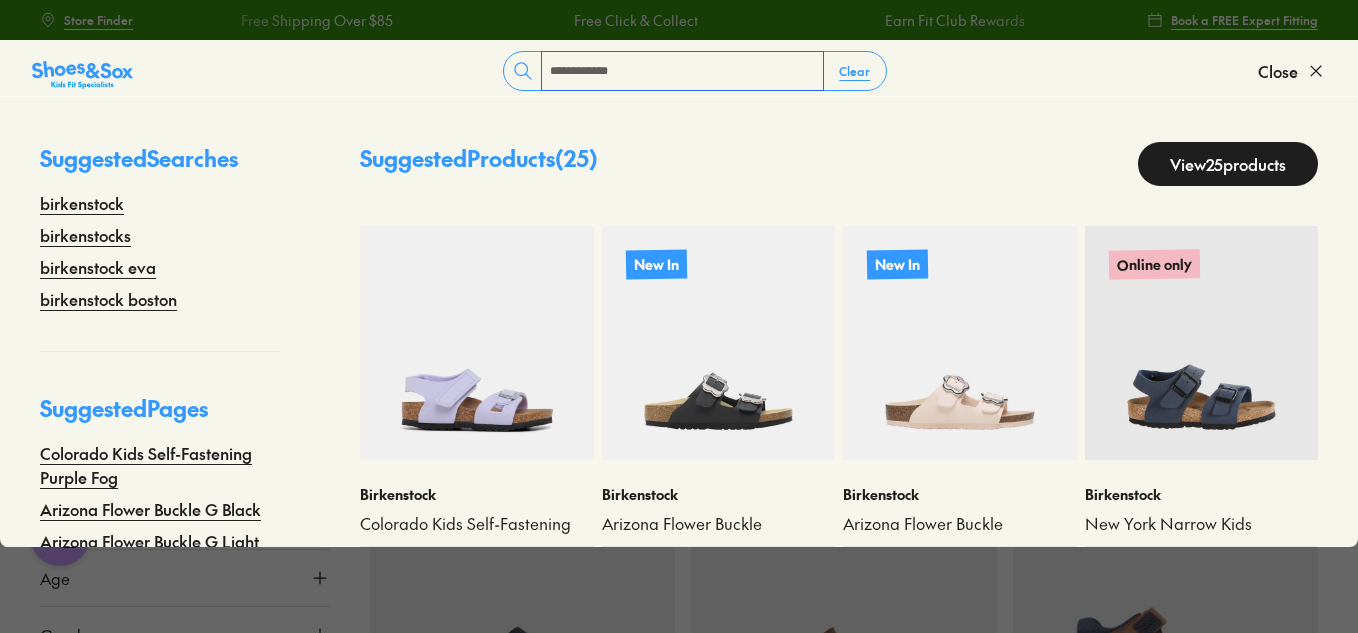 click on "**********" at bounding box center [682, 71] 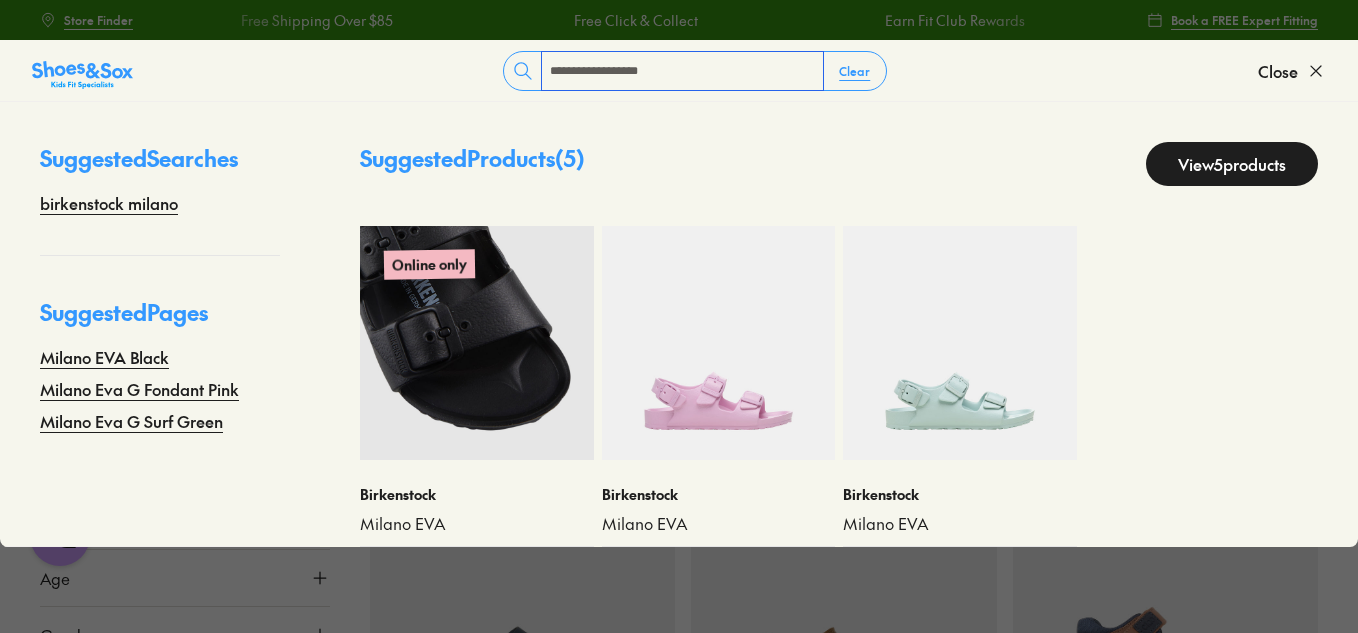 scroll, scrollTop: 63, scrollLeft: 0, axis: vertical 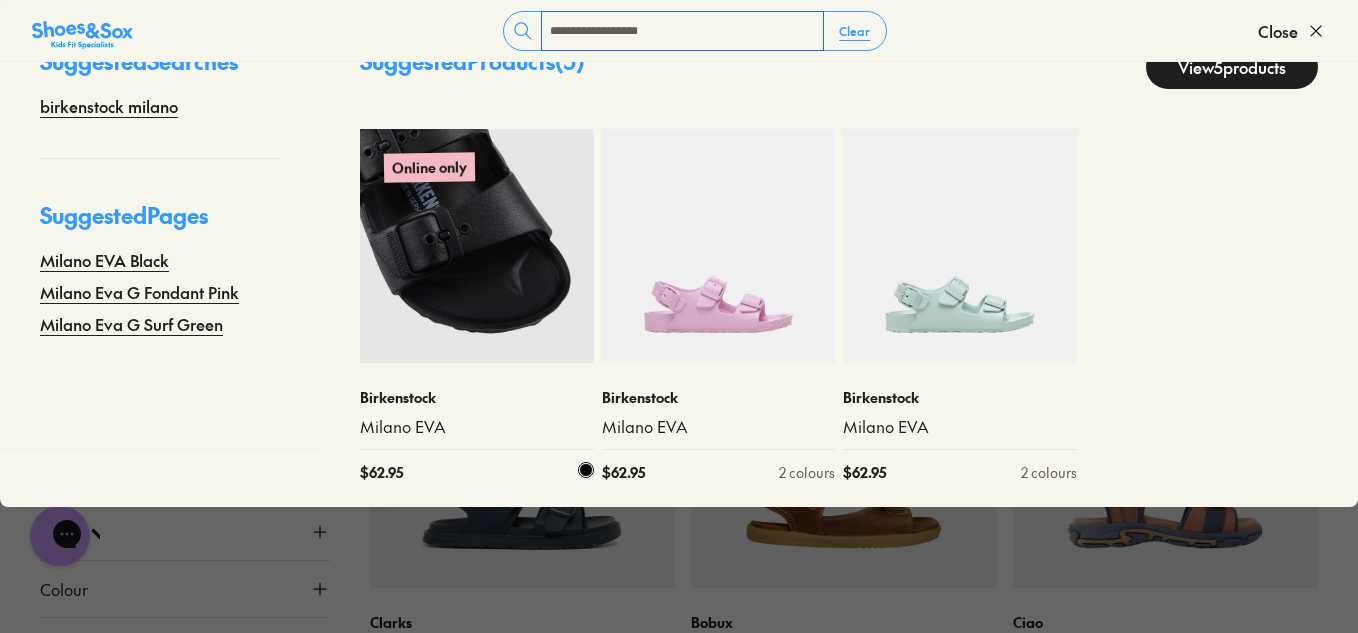 type on "**********" 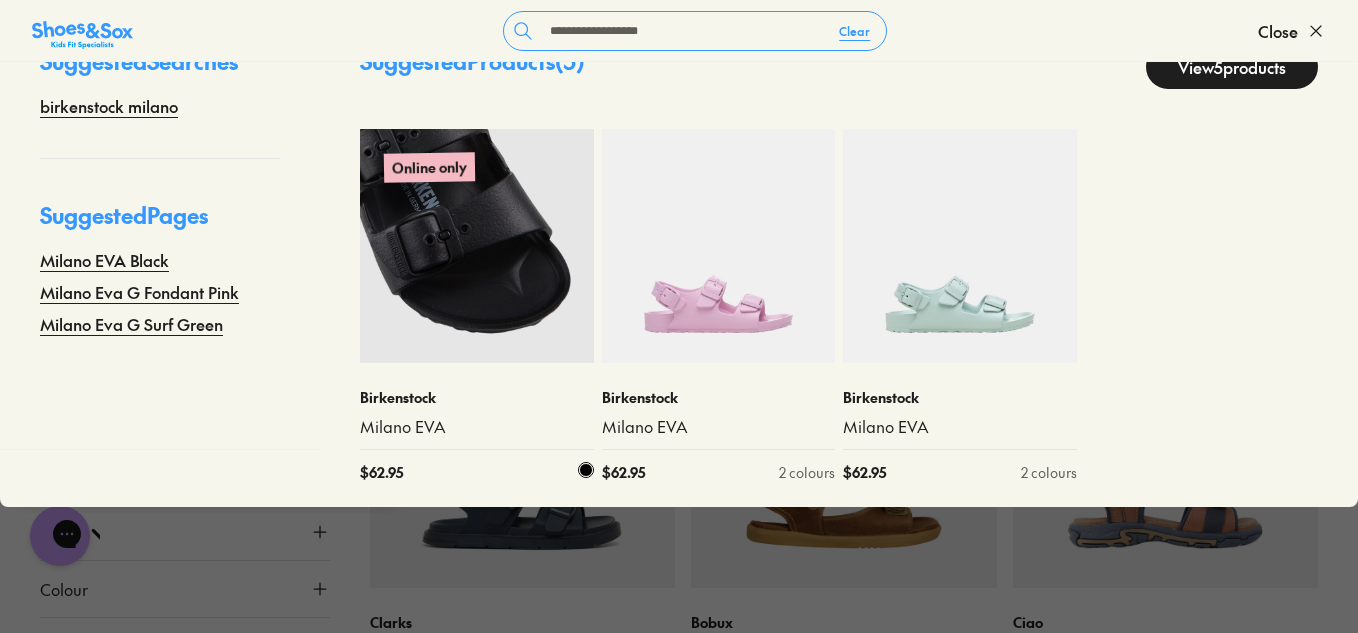 click at bounding box center (477, 246) 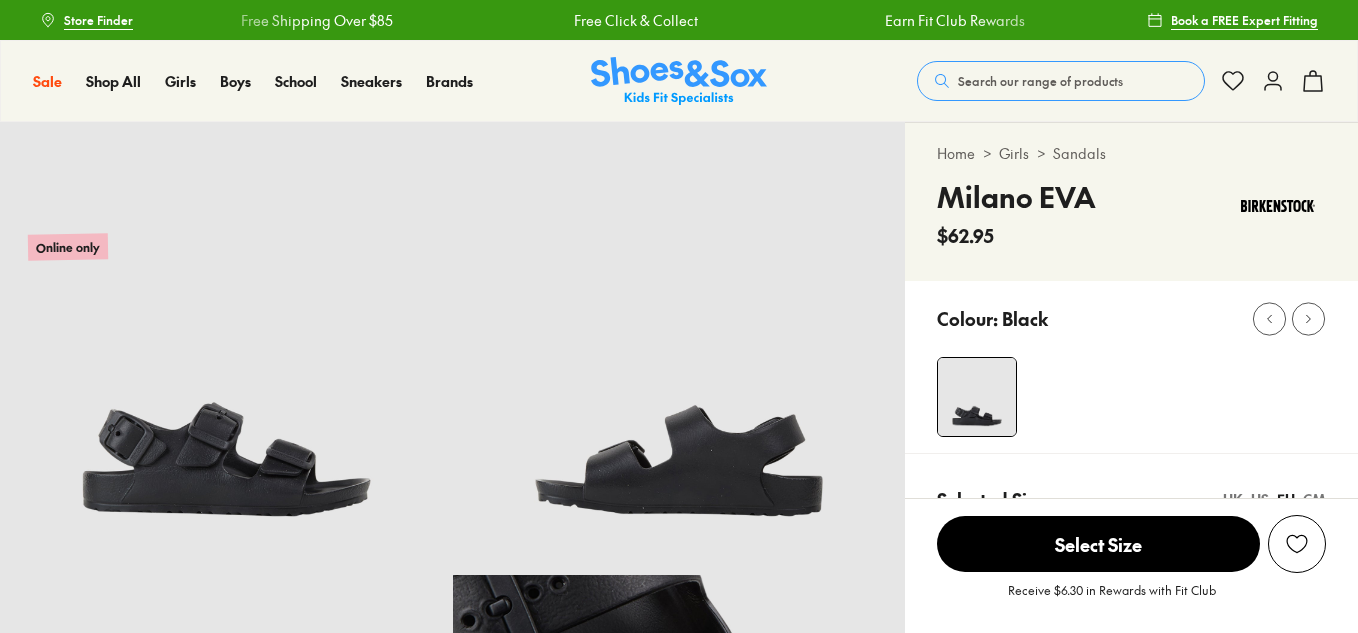 scroll, scrollTop: 180, scrollLeft: 0, axis: vertical 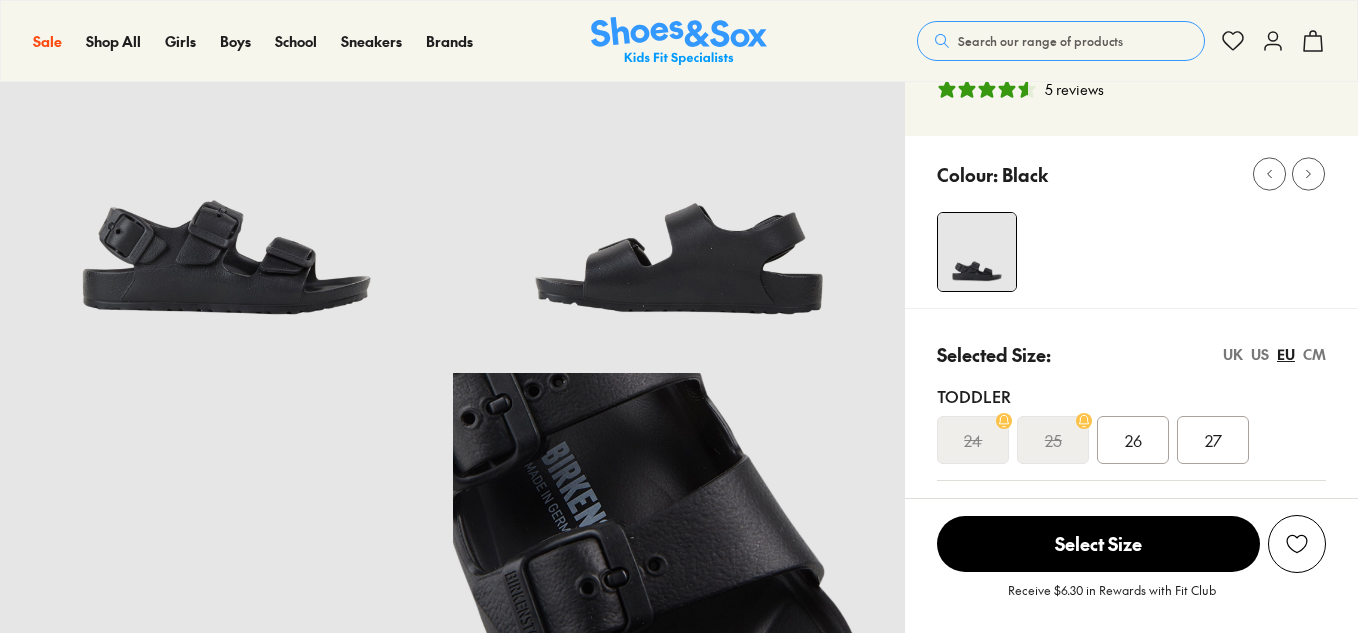 select on "*" 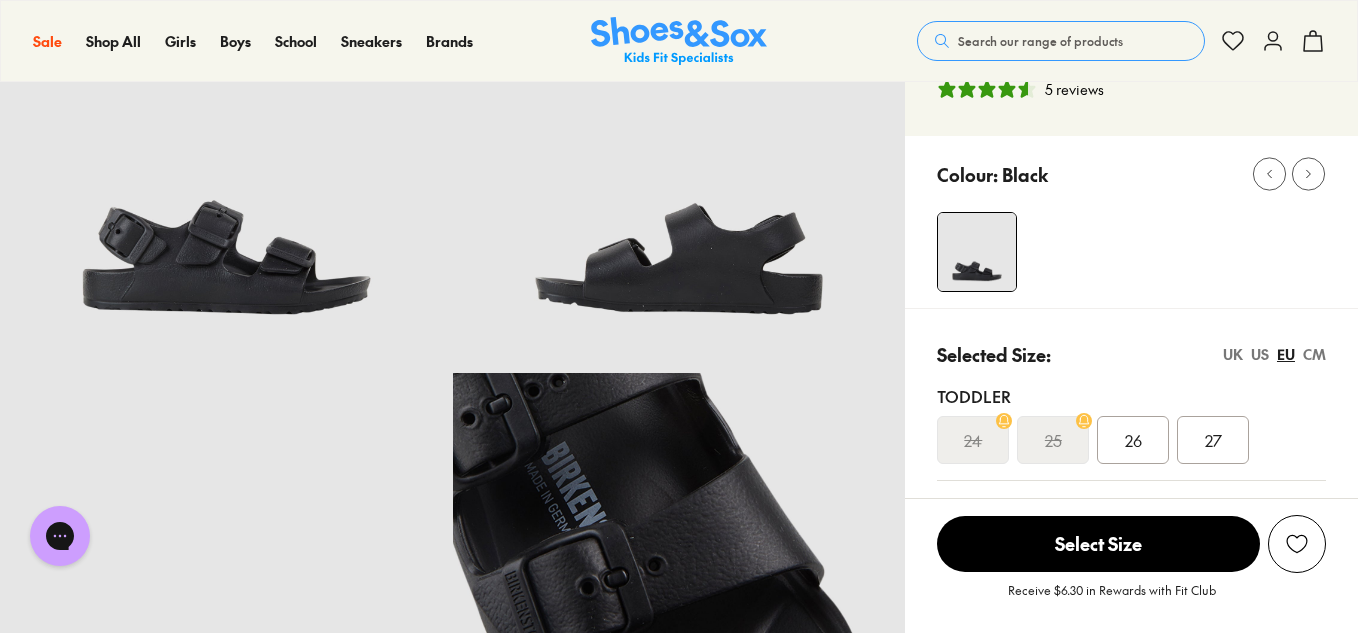scroll, scrollTop: 0, scrollLeft: 0, axis: both 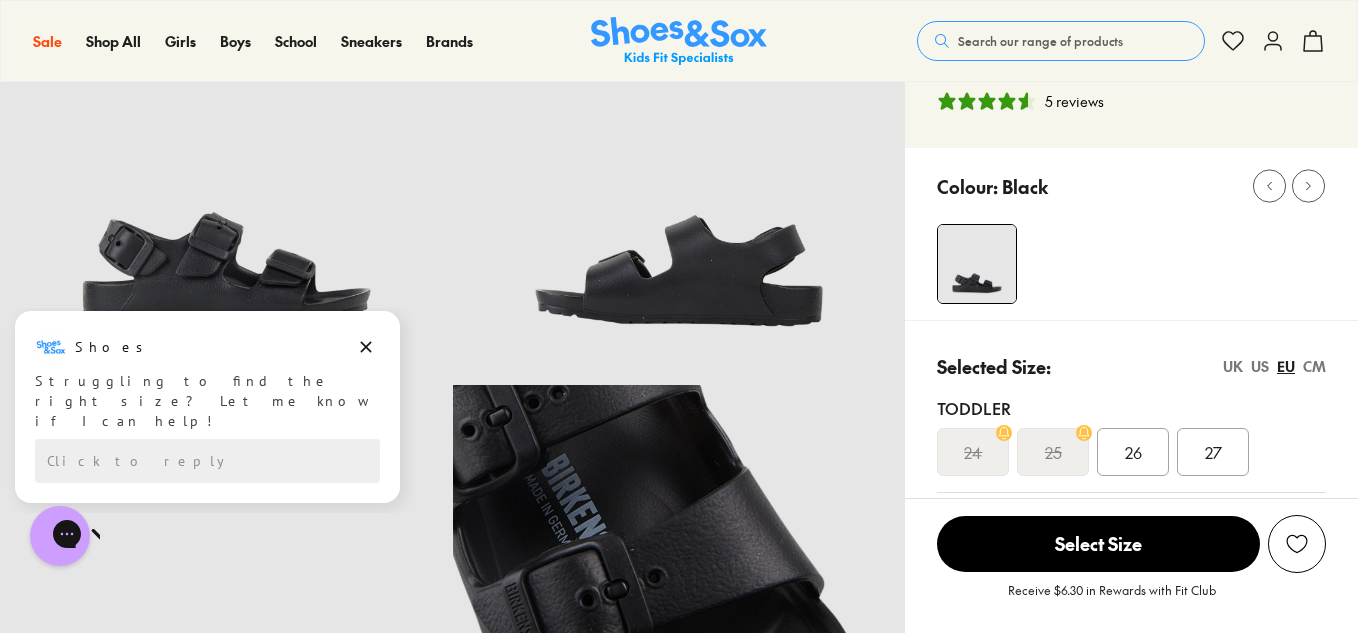 click on "Select Size" at bounding box center [1098, 544] 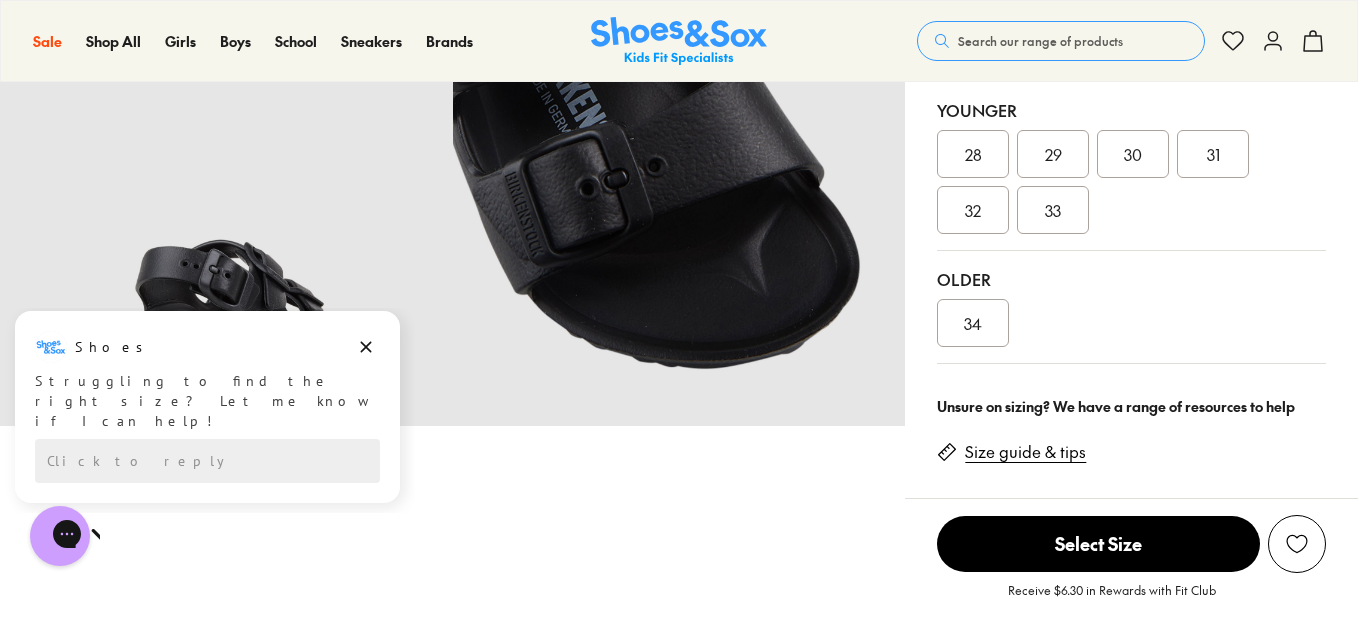 scroll, scrollTop: 602, scrollLeft: 0, axis: vertical 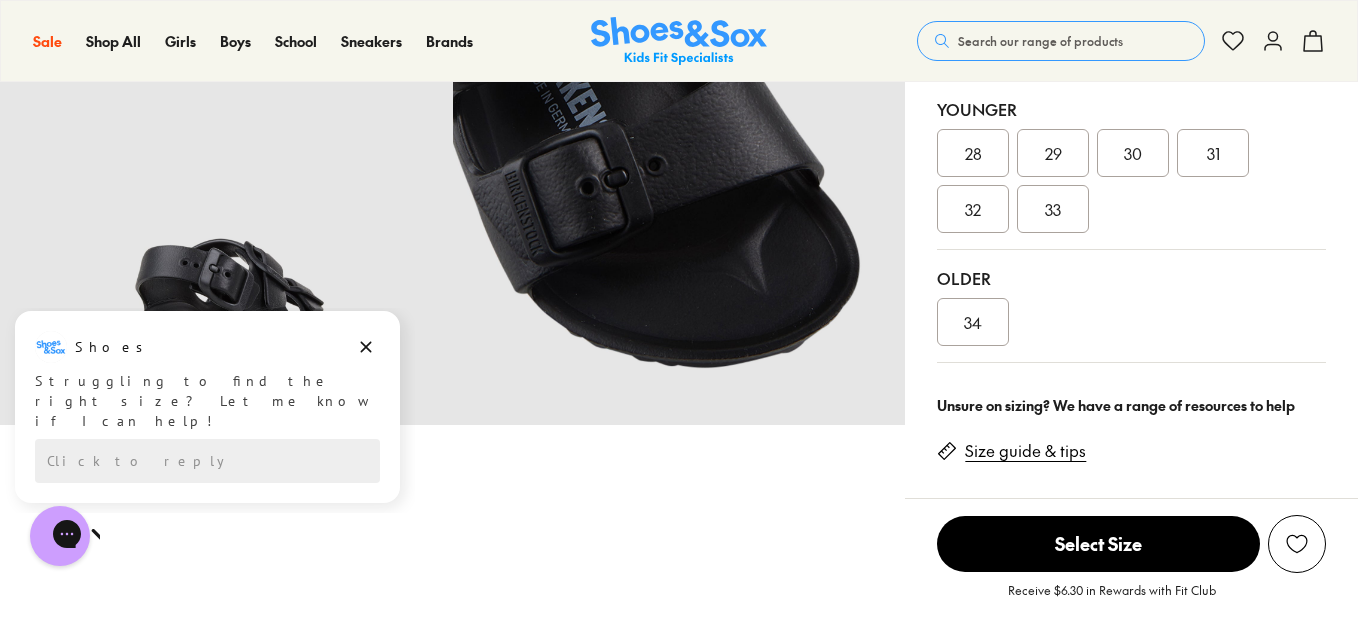 click on "Size guide & tips" at bounding box center [1025, 451] 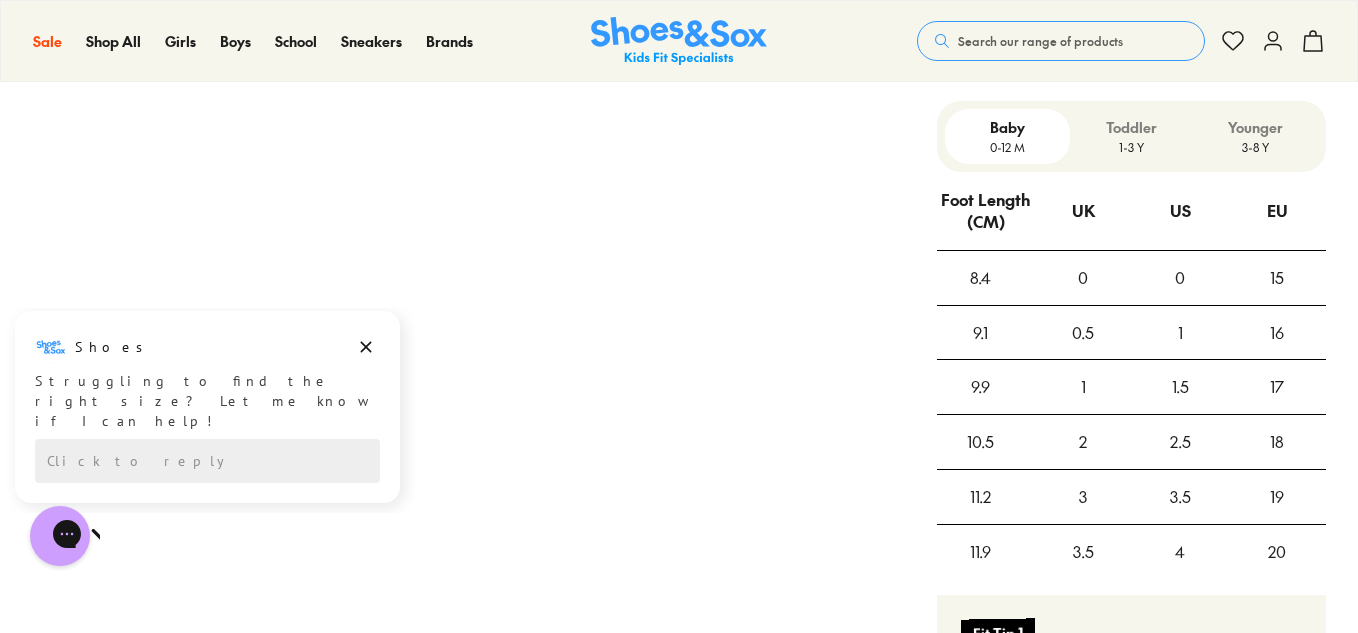 scroll, scrollTop: 1616, scrollLeft: 0, axis: vertical 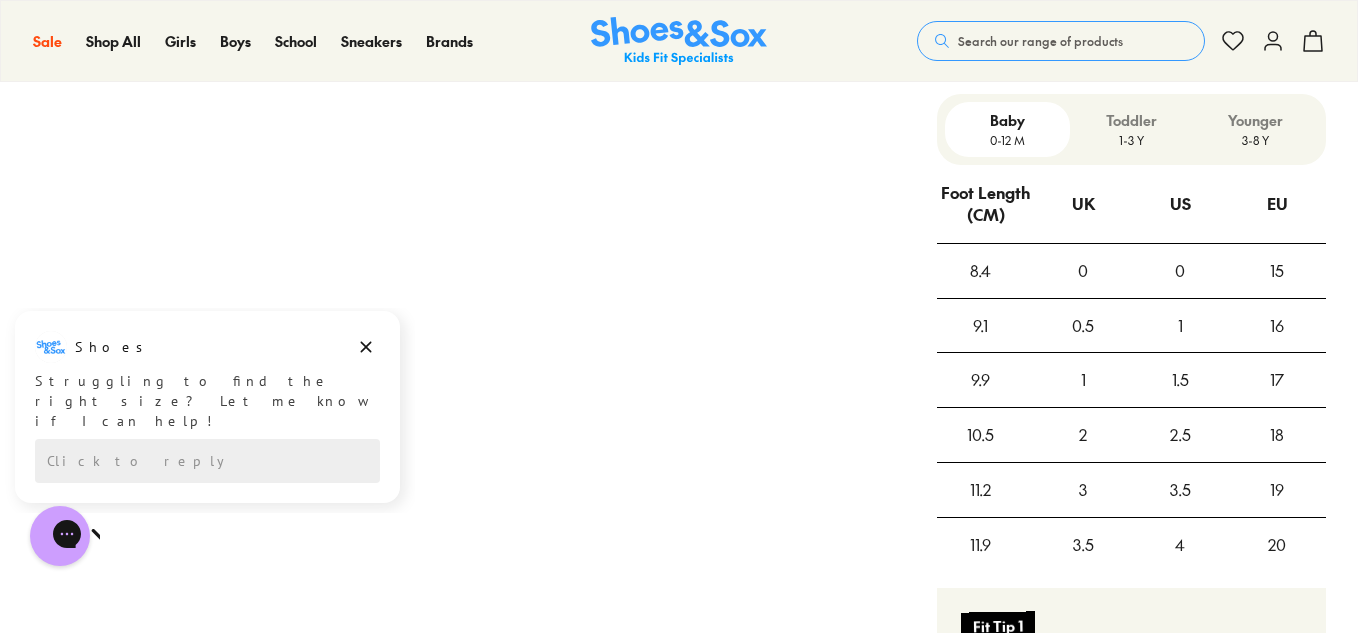 click on "3-8 Y" at bounding box center [1256, 140] 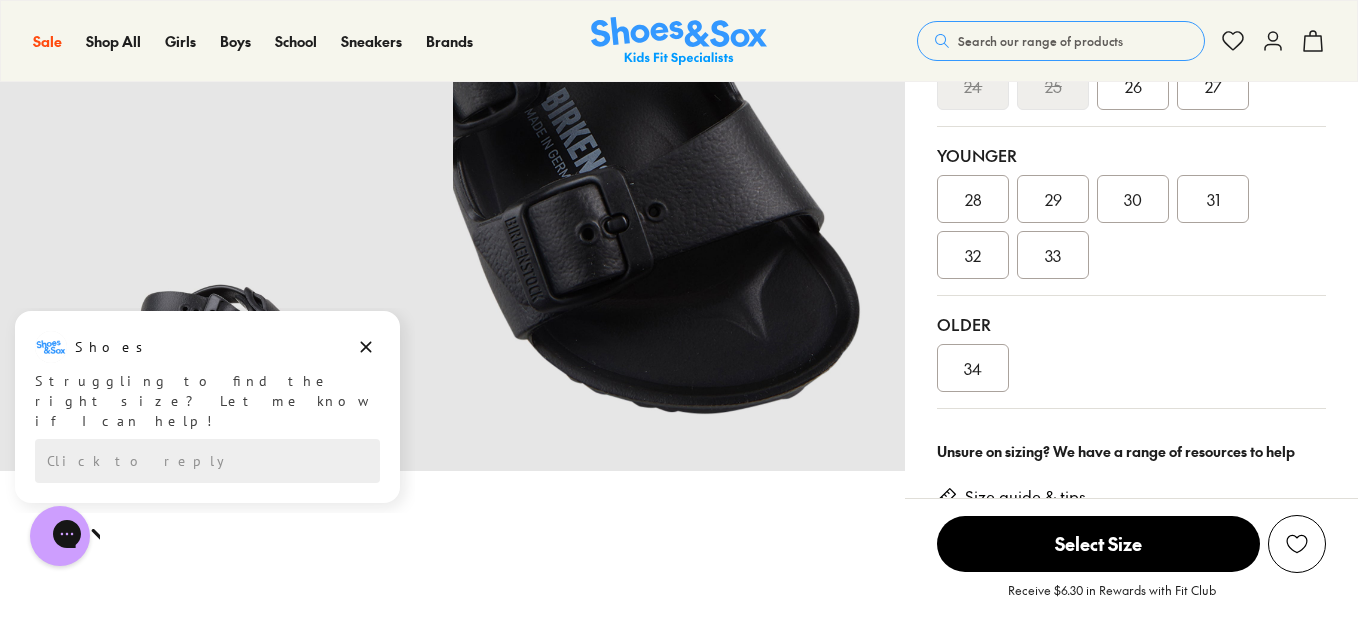scroll, scrollTop: 555, scrollLeft: 0, axis: vertical 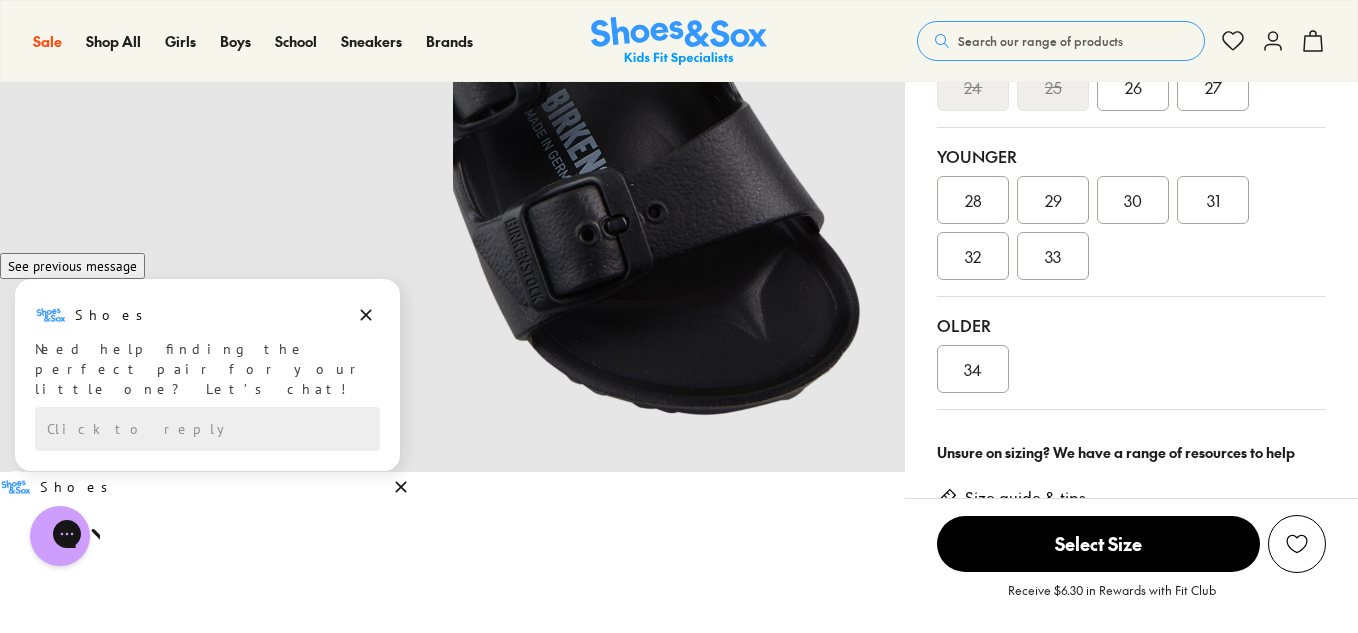 click on "33" at bounding box center [1053, 256] 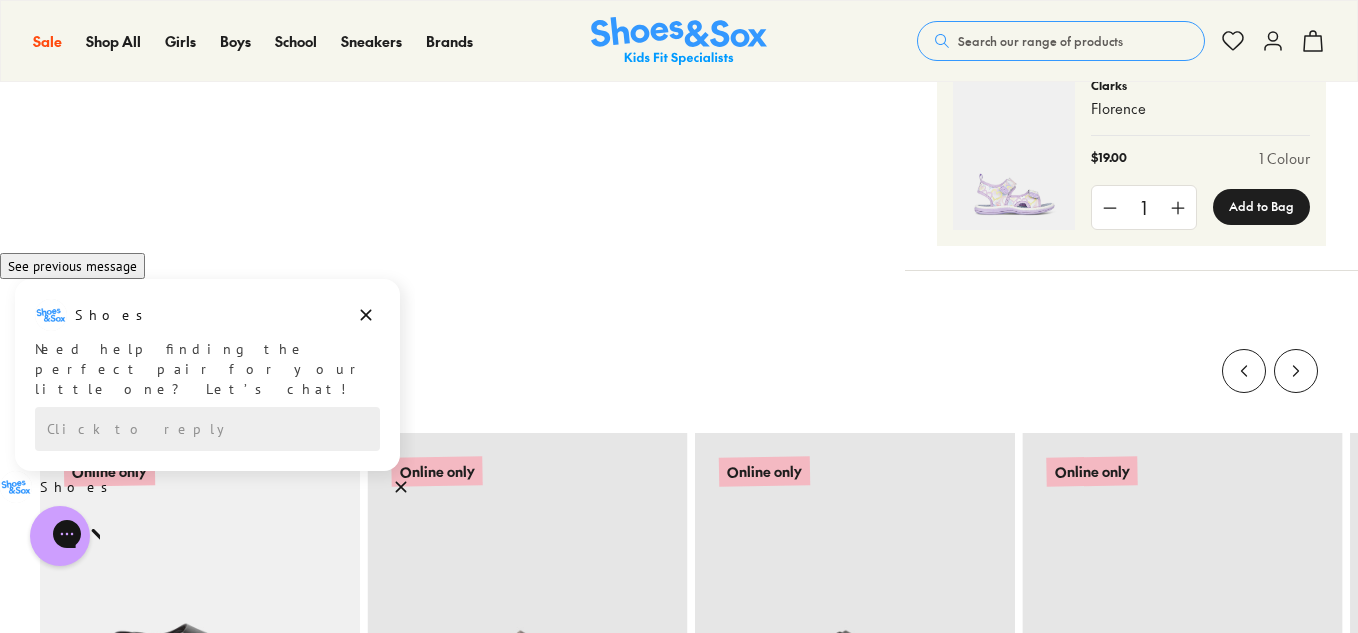 scroll, scrollTop: 3056, scrollLeft: 0, axis: vertical 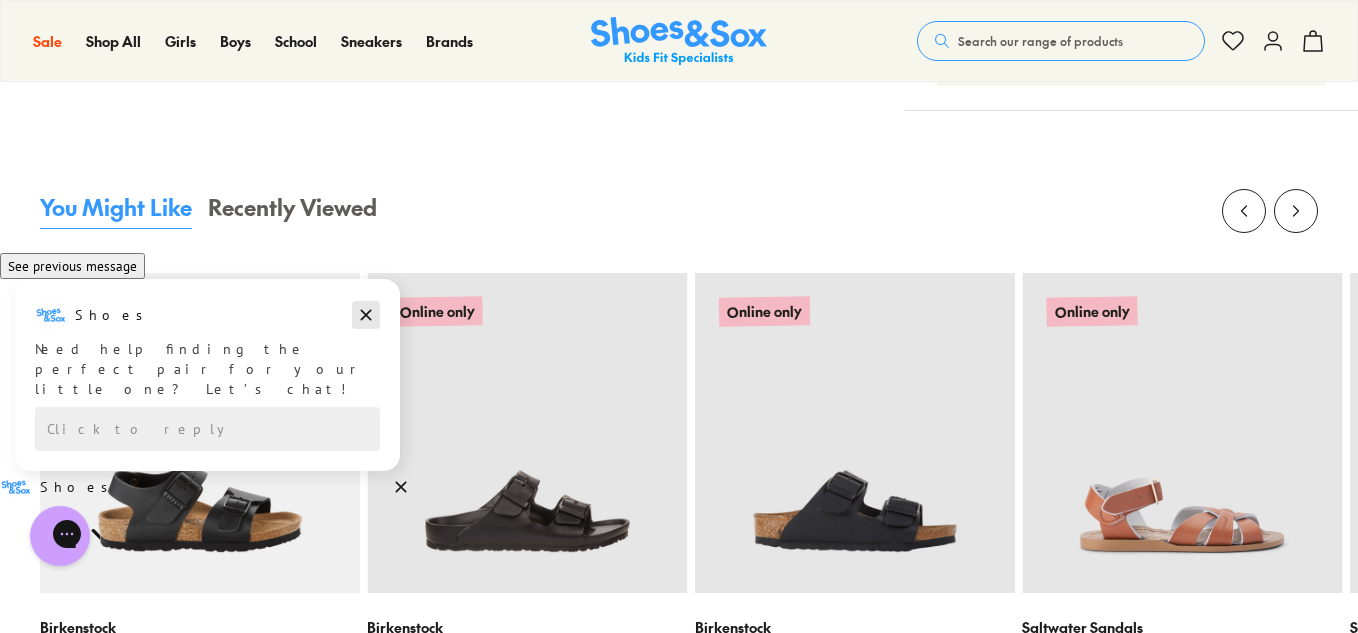 click 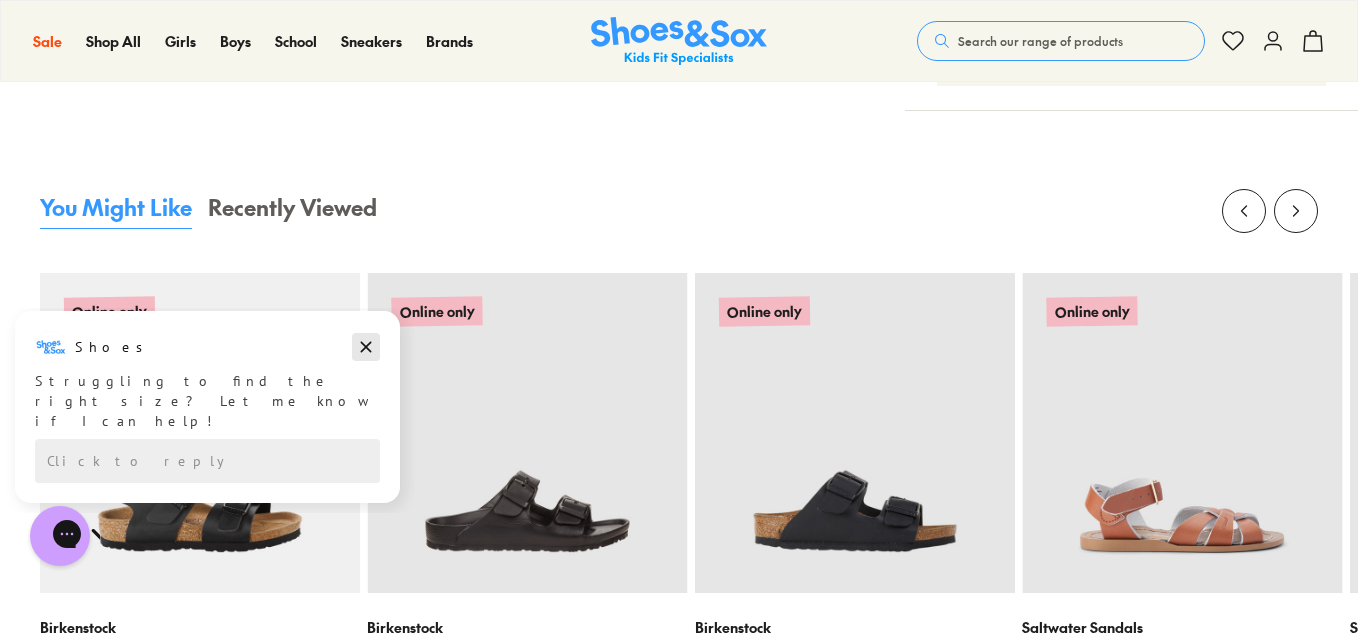 click 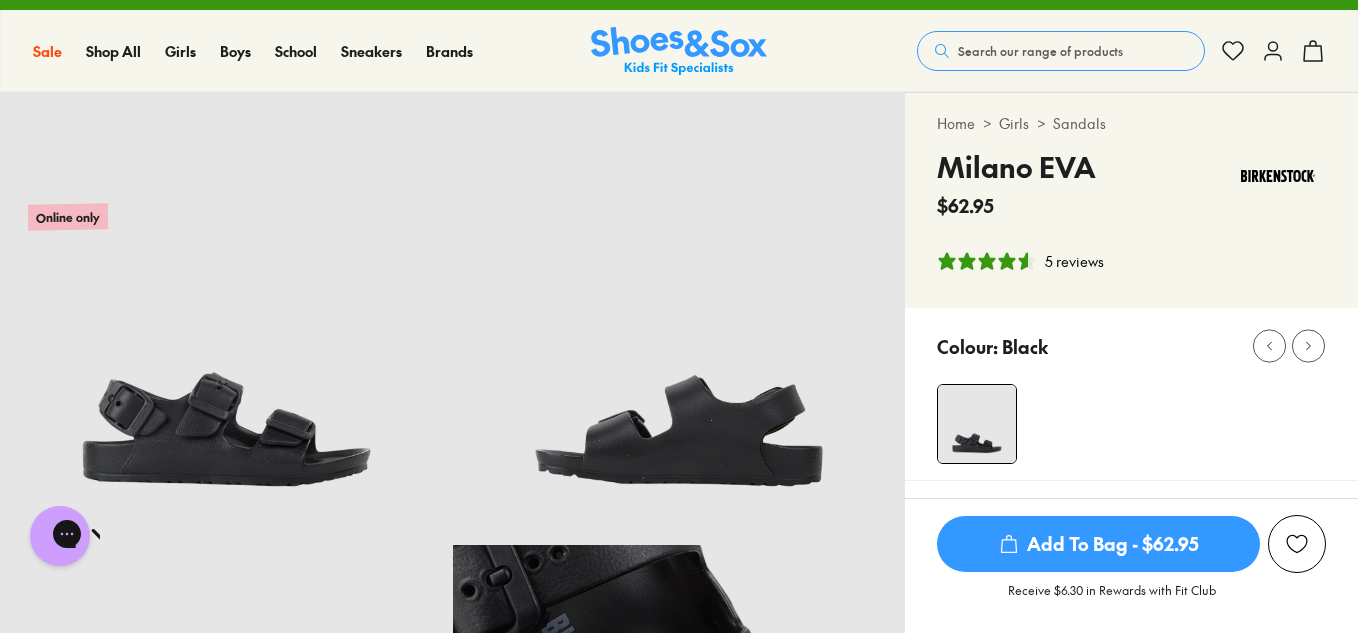 scroll, scrollTop: 0, scrollLeft: 0, axis: both 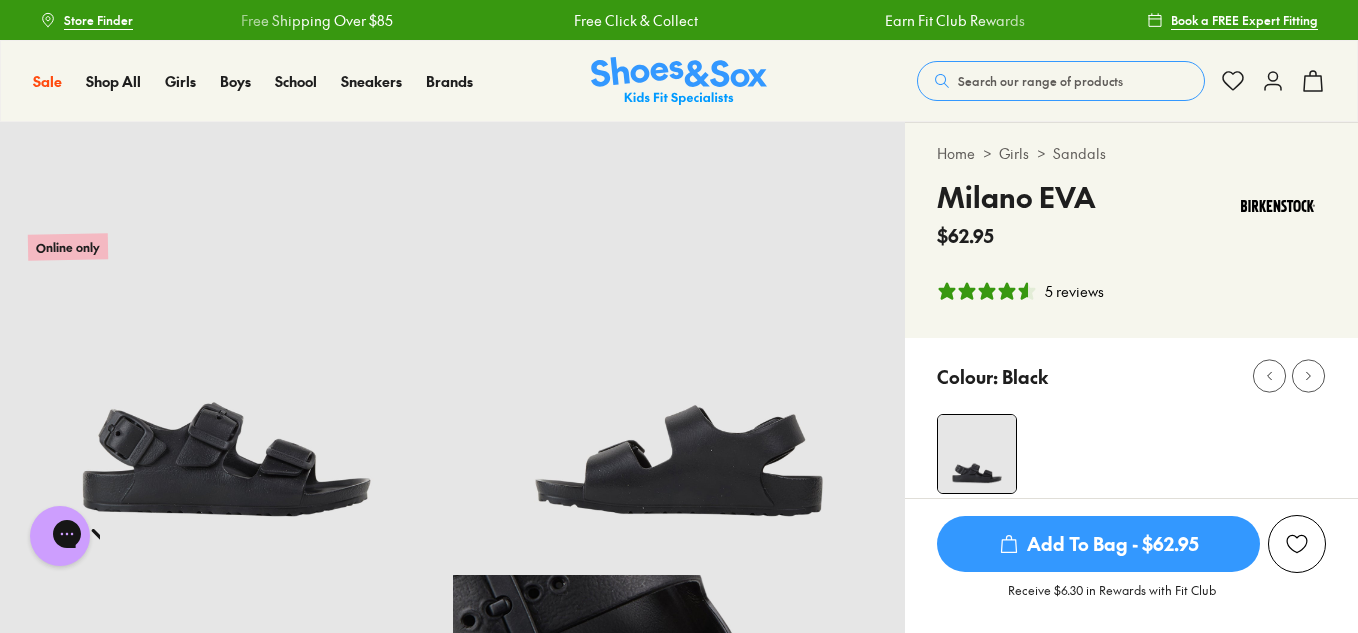 click on "Add To Bag - $62.95" at bounding box center (1098, 544) 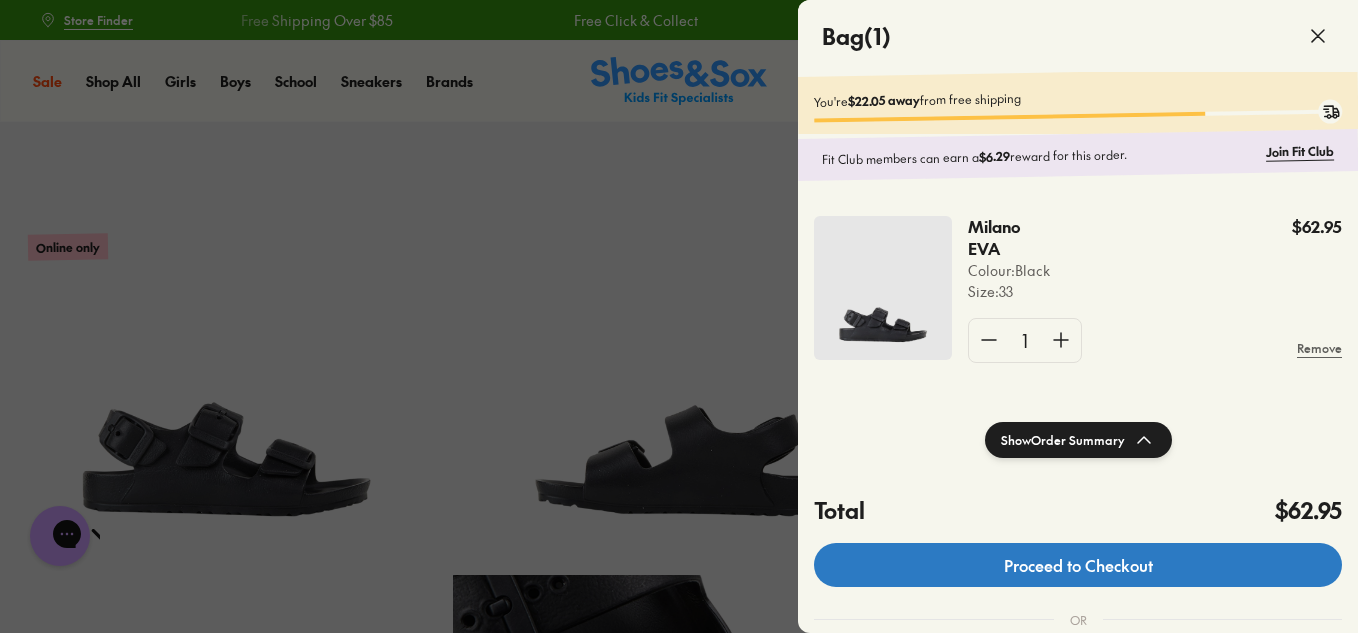 click on "Proceed to Checkout" 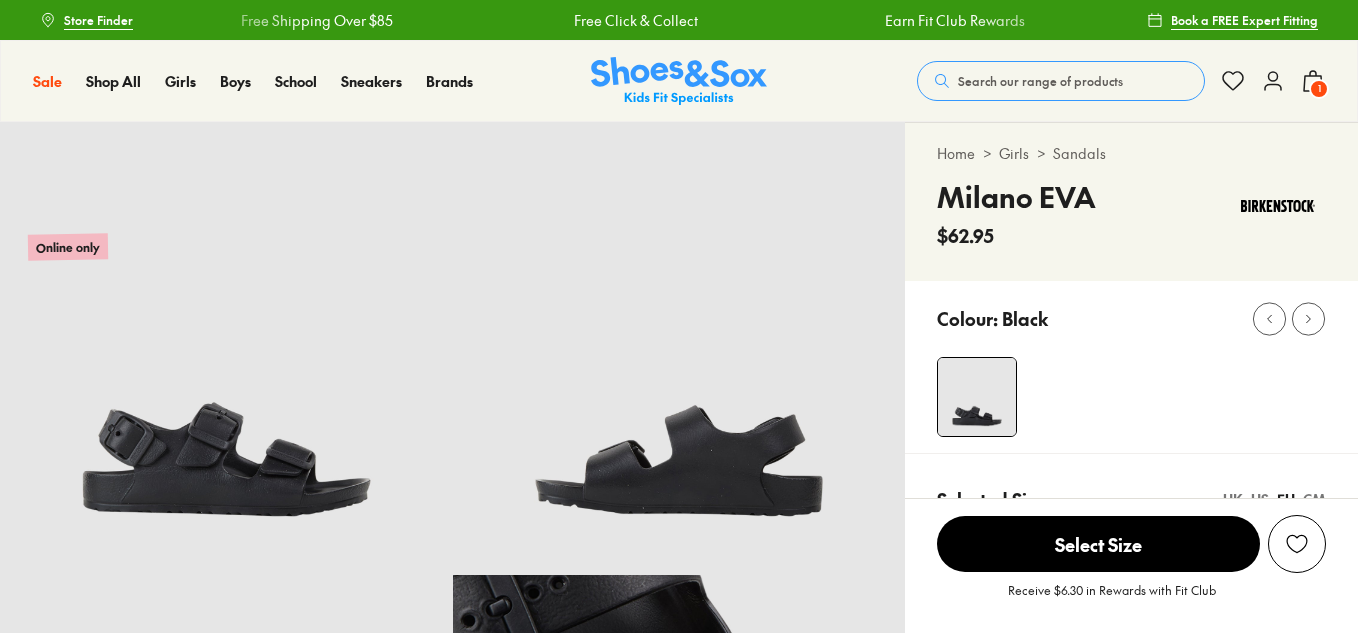 scroll, scrollTop: 323, scrollLeft: 0, axis: vertical 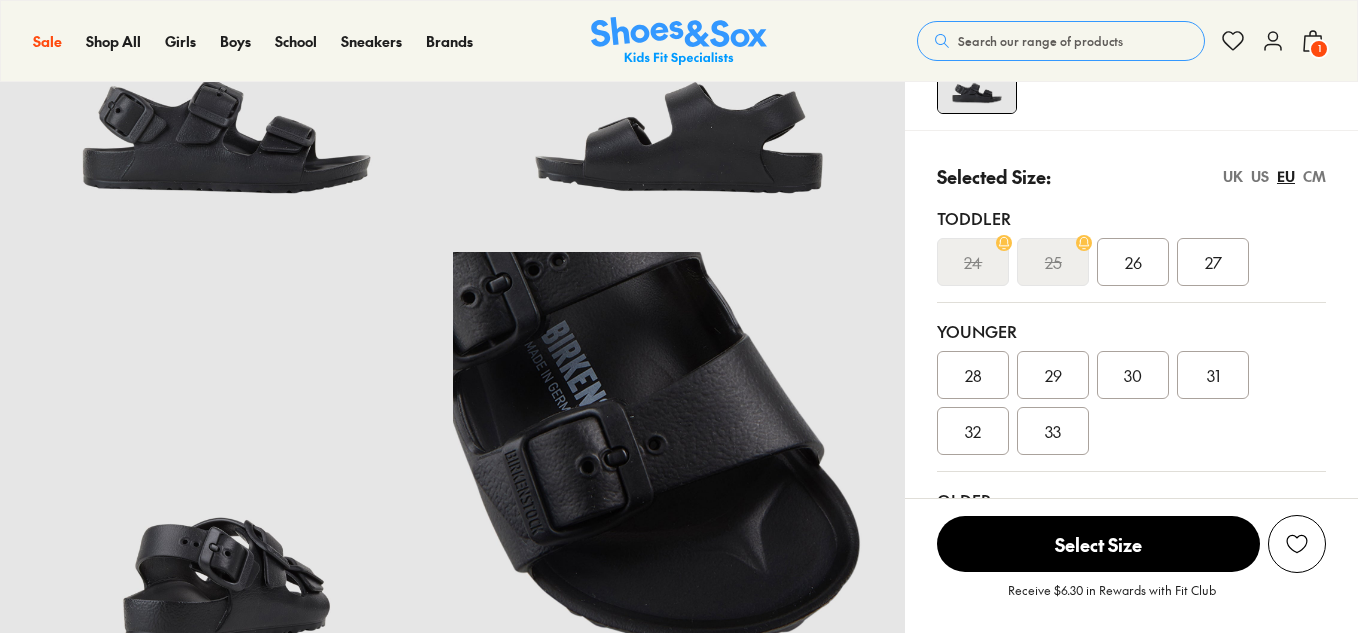 select on "*" 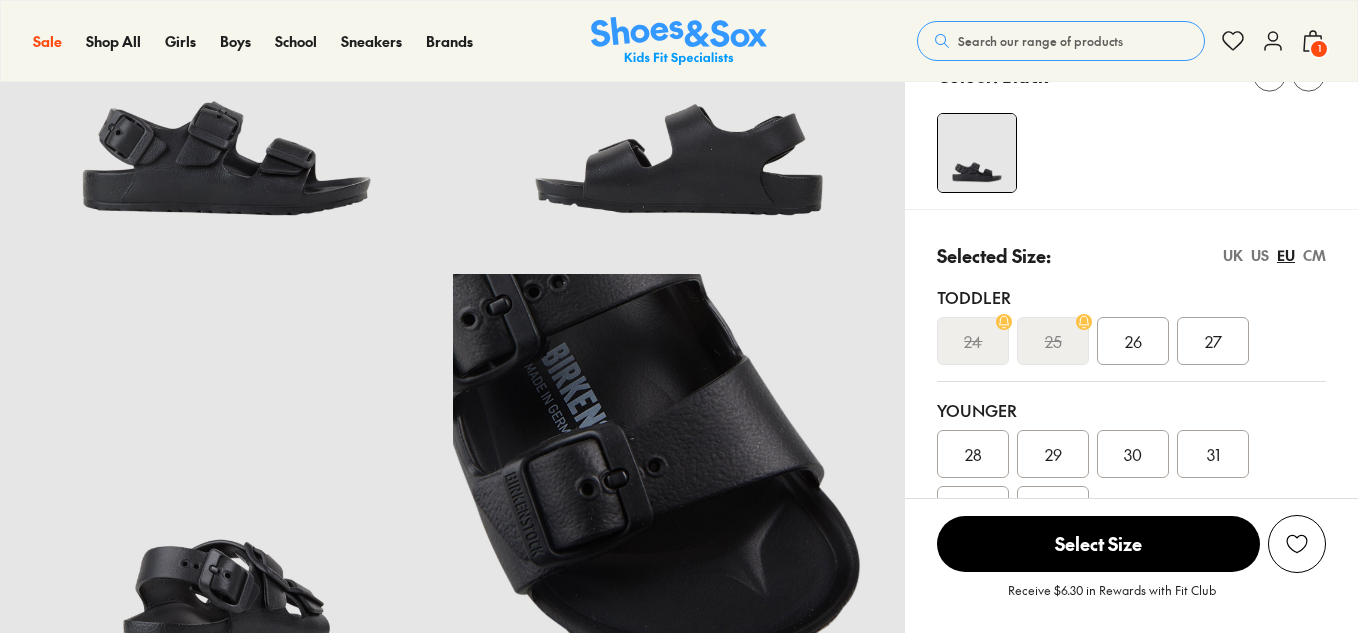 scroll, scrollTop: 0, scrollLeft: 0, axis: both 